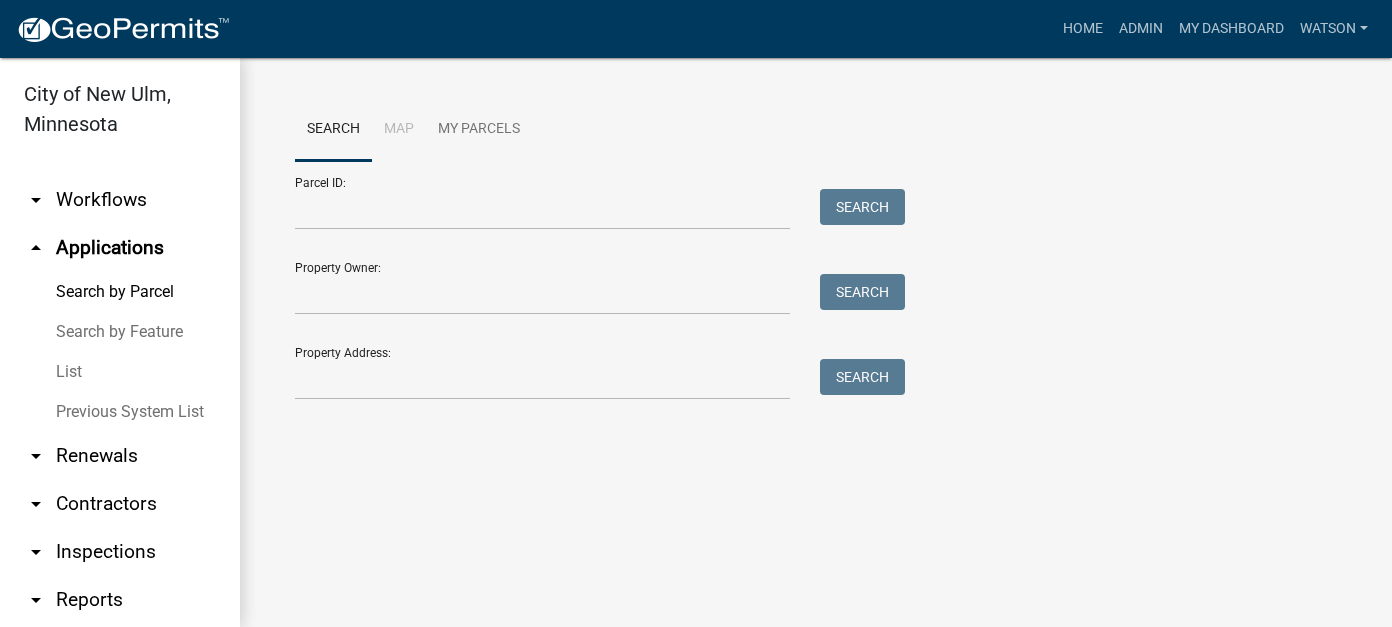 scroll, scrollTop: 0, scrollLeft: 0, axis: both 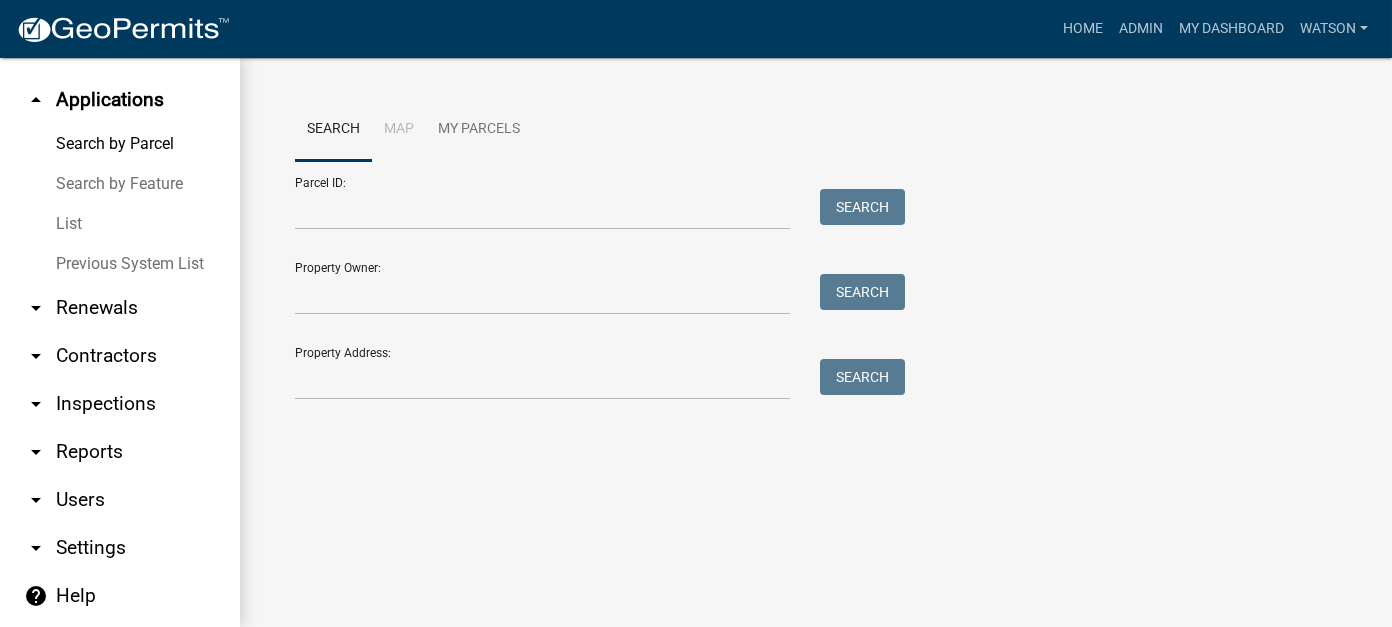 click on "arrow_drop_down   Renewals" at bounding box center (120, 308) 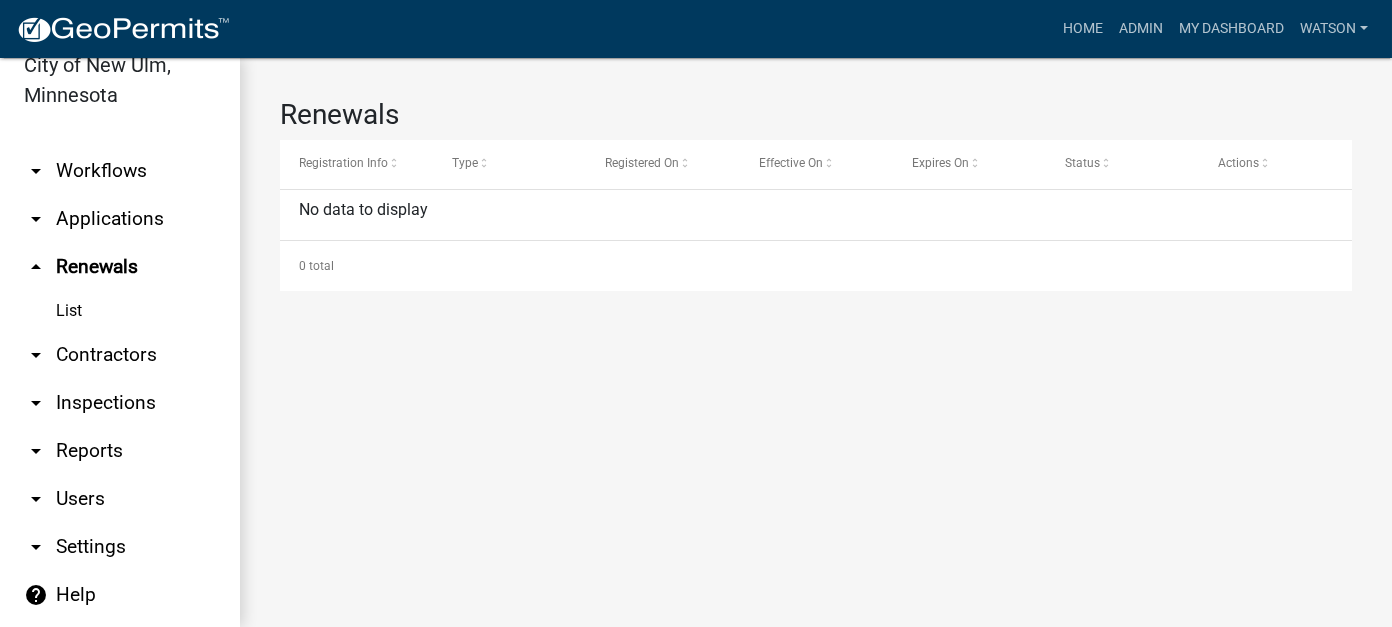 scroll, scrollTop: 28, scrollLeft: 0, axis: vertical 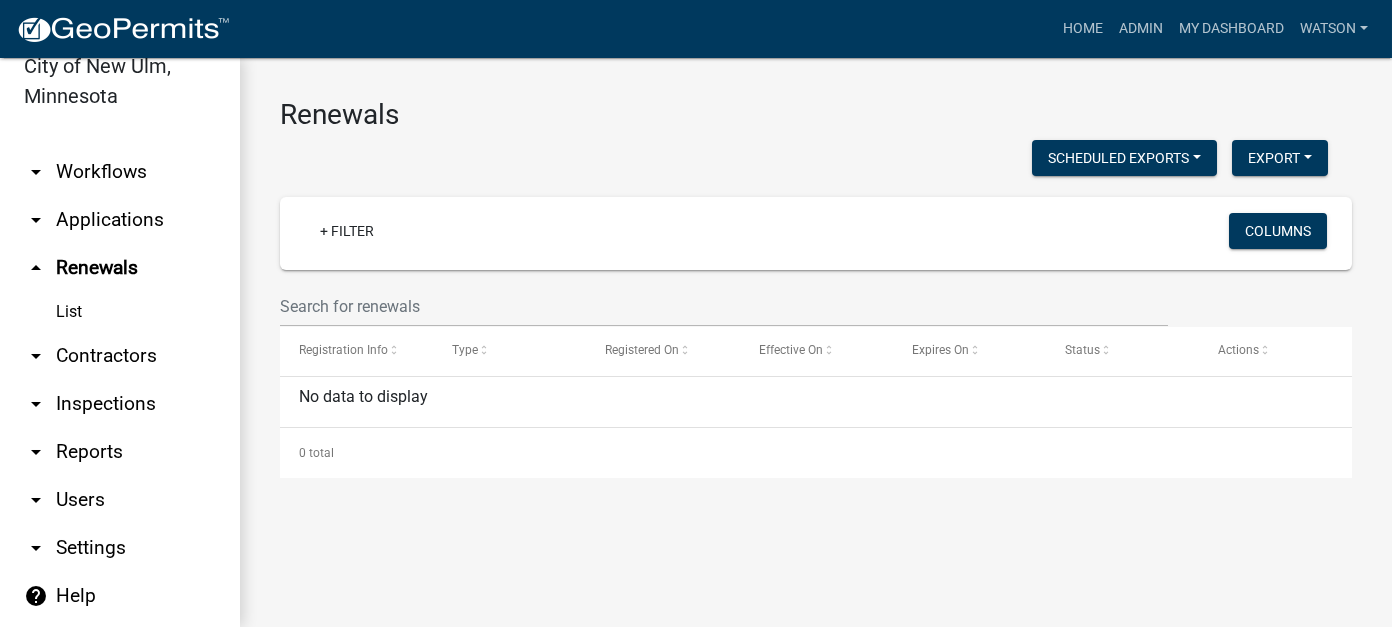 click on "arrow_drop_down   Workflows" at bounding box center [120, 172] 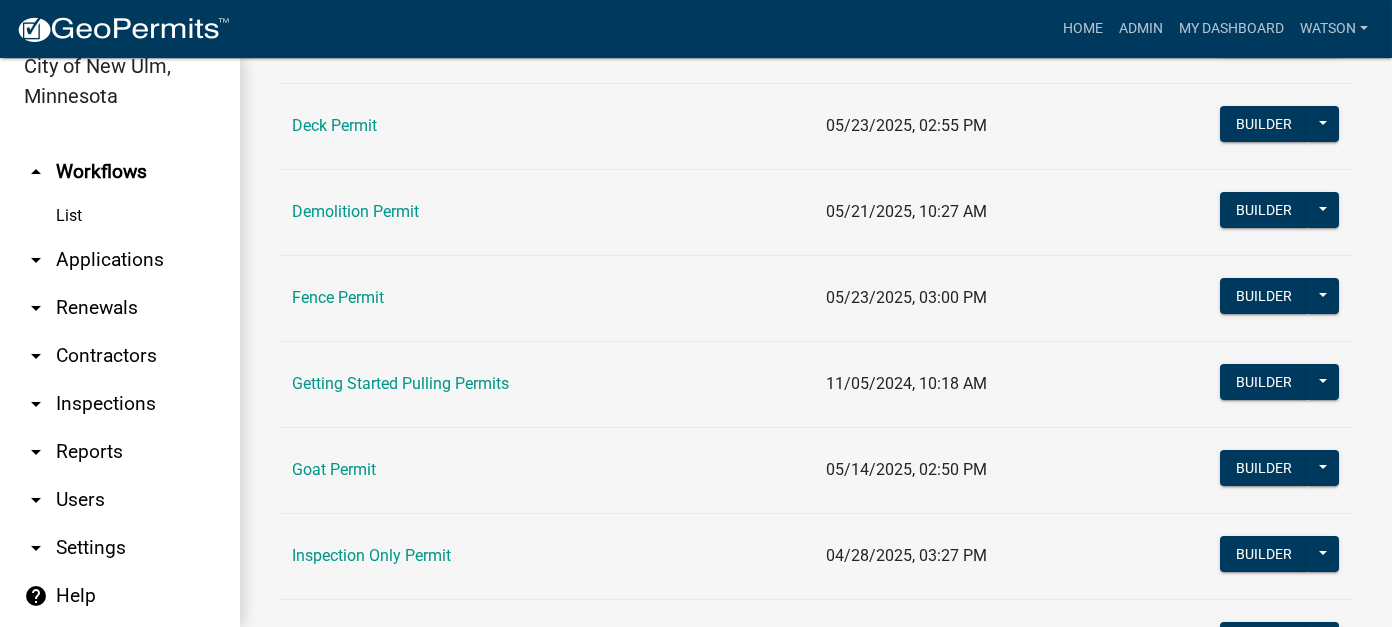 scroll, scrollTop: 300, scrollLeft: 0, axis: vertical 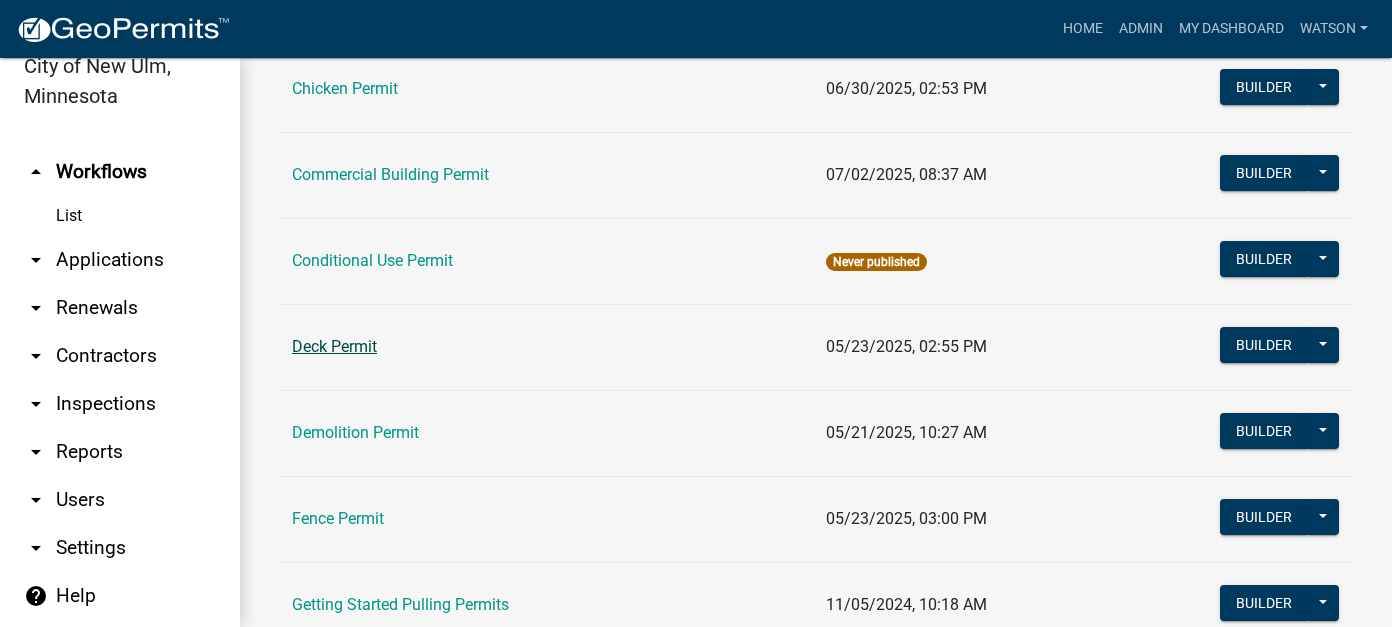 click on "Deck Permit" at bounding box center (334, 346) 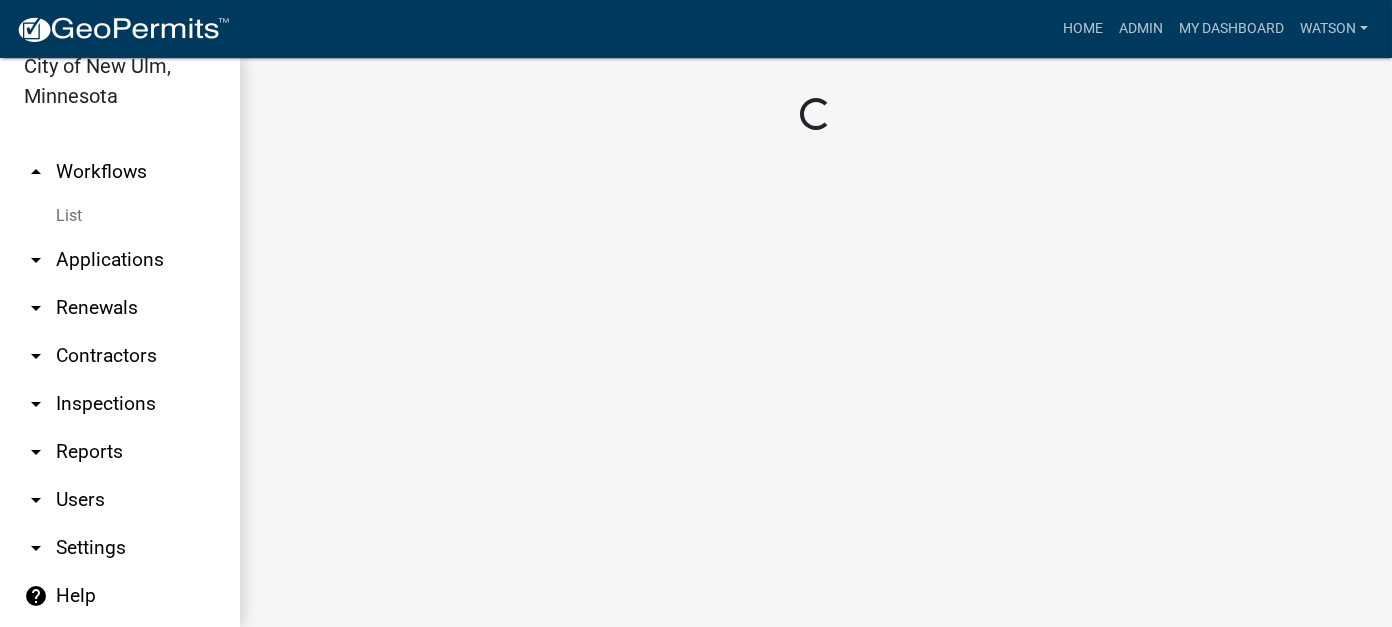 scroll, scrollTop: 0, scrollLeft: 0, axis: both 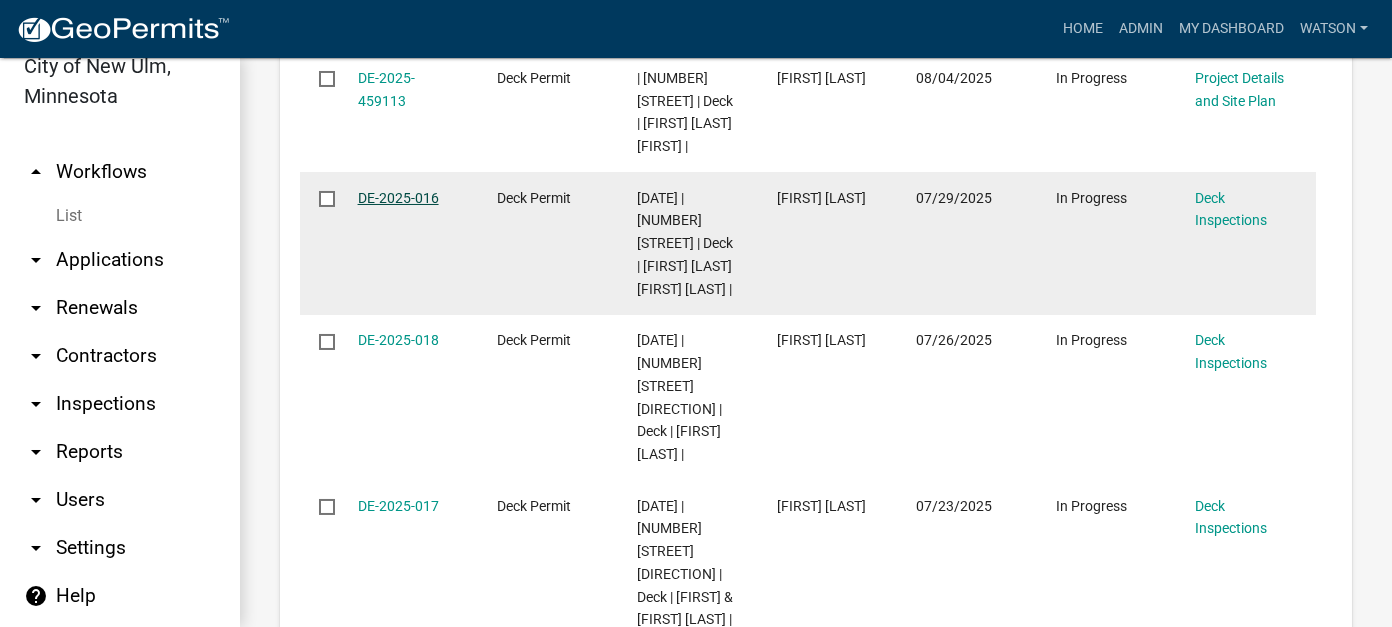 click on "DE-2025-016" 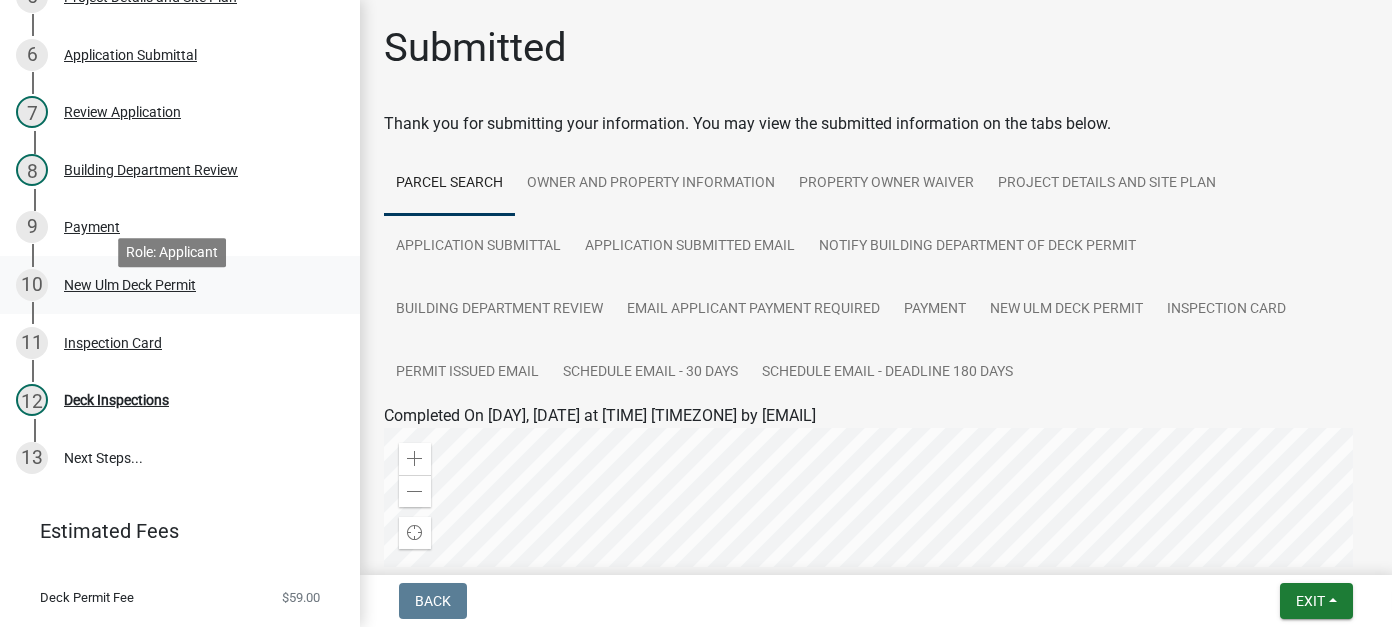 scroll, scrollTop: 0, scrollLeft: 0, axis: both 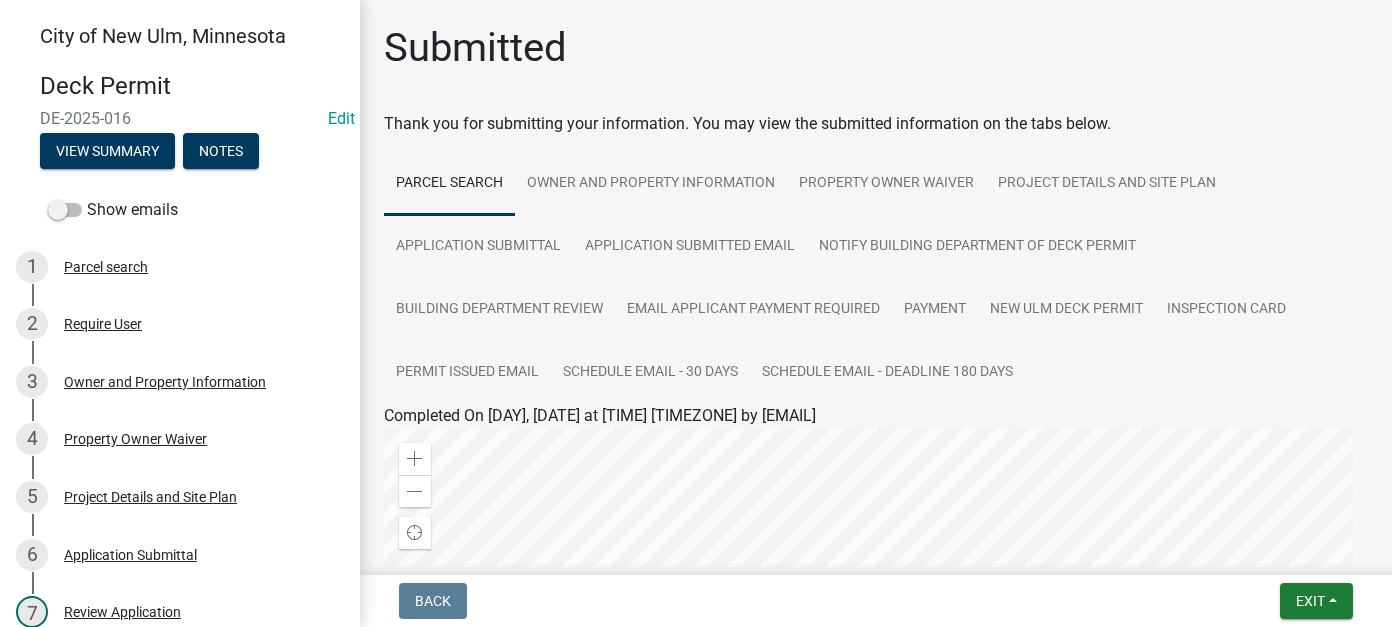 click on "Show emails" at bounding box center [180, 210] 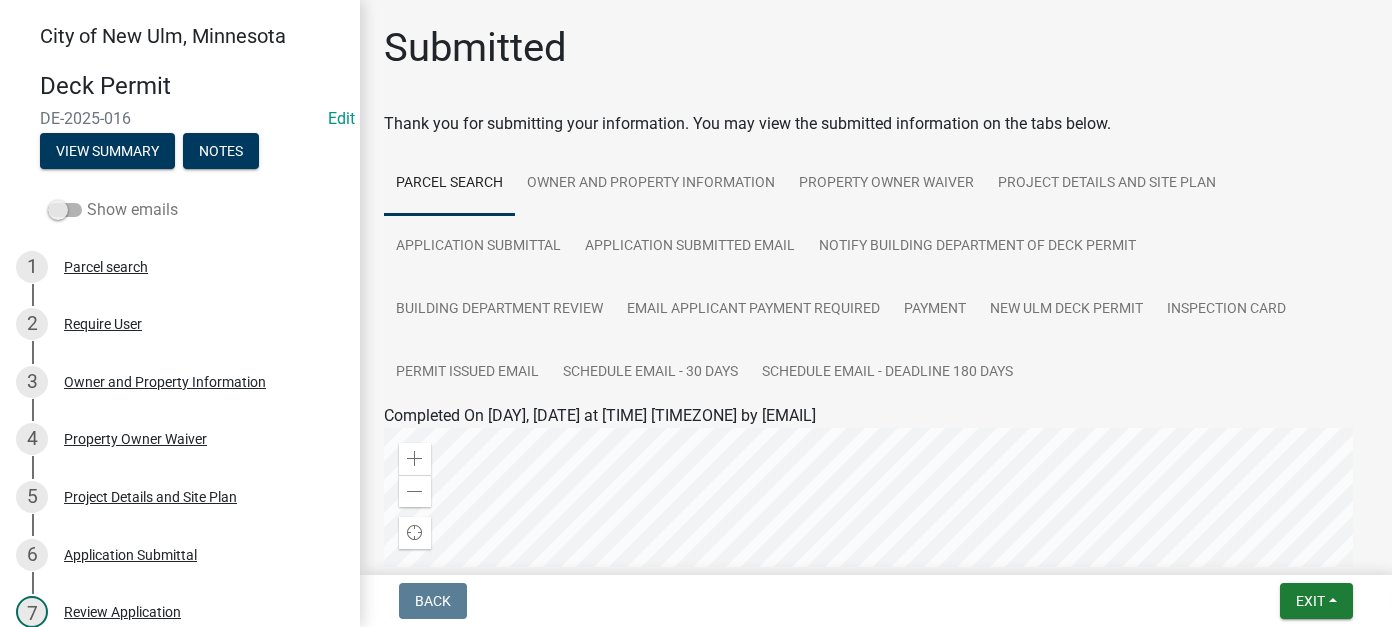 click at bounding box center (65, 210) 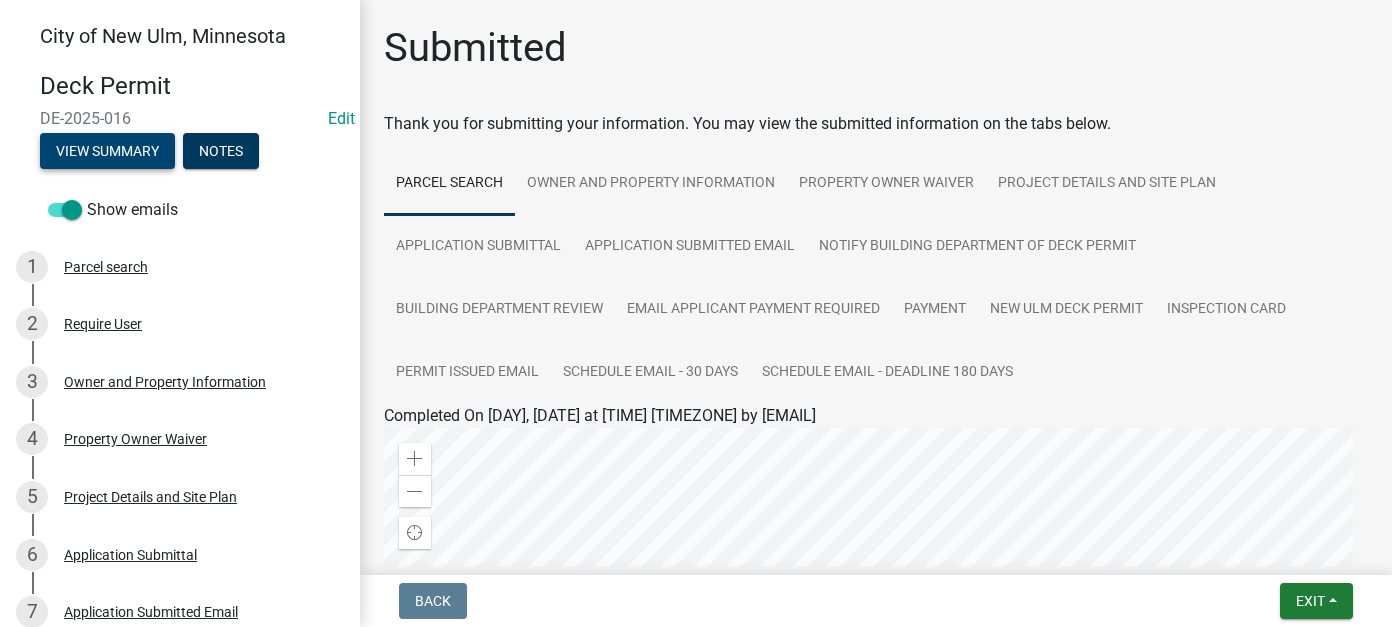 click on "View Summary" at bounding box center [107, 151] 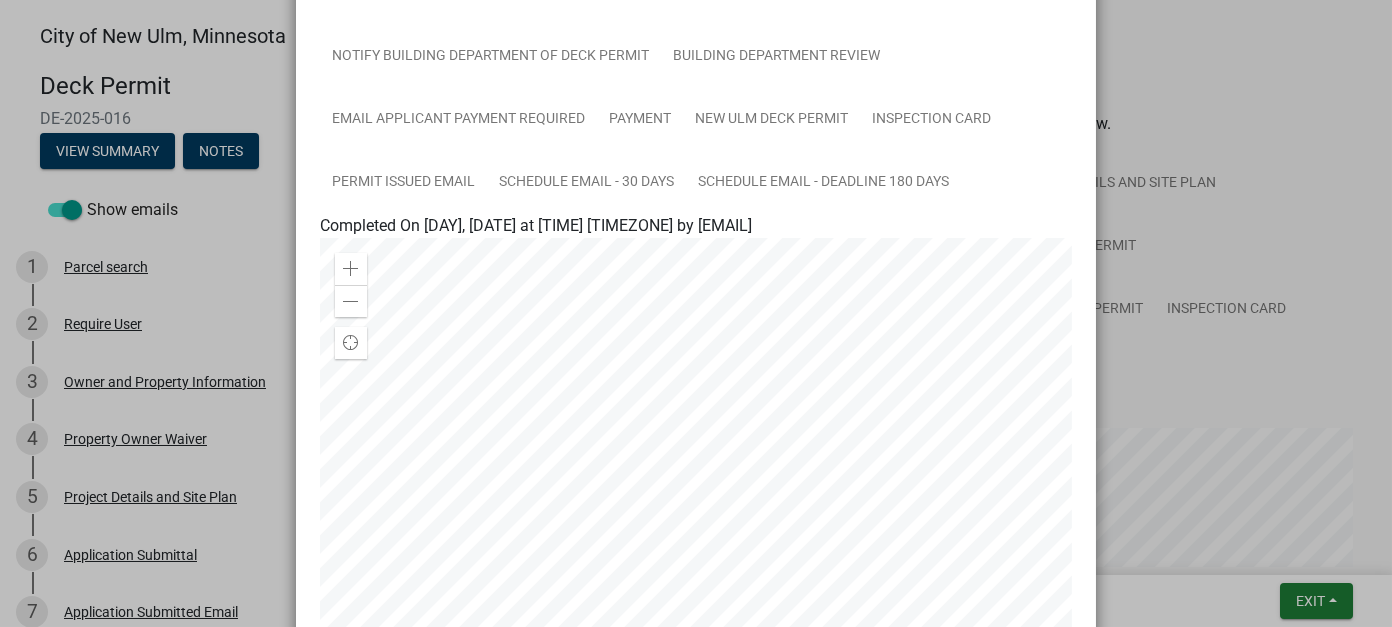 scroll, scrollTop: 30, scrollLeft: 0, axis: vertical 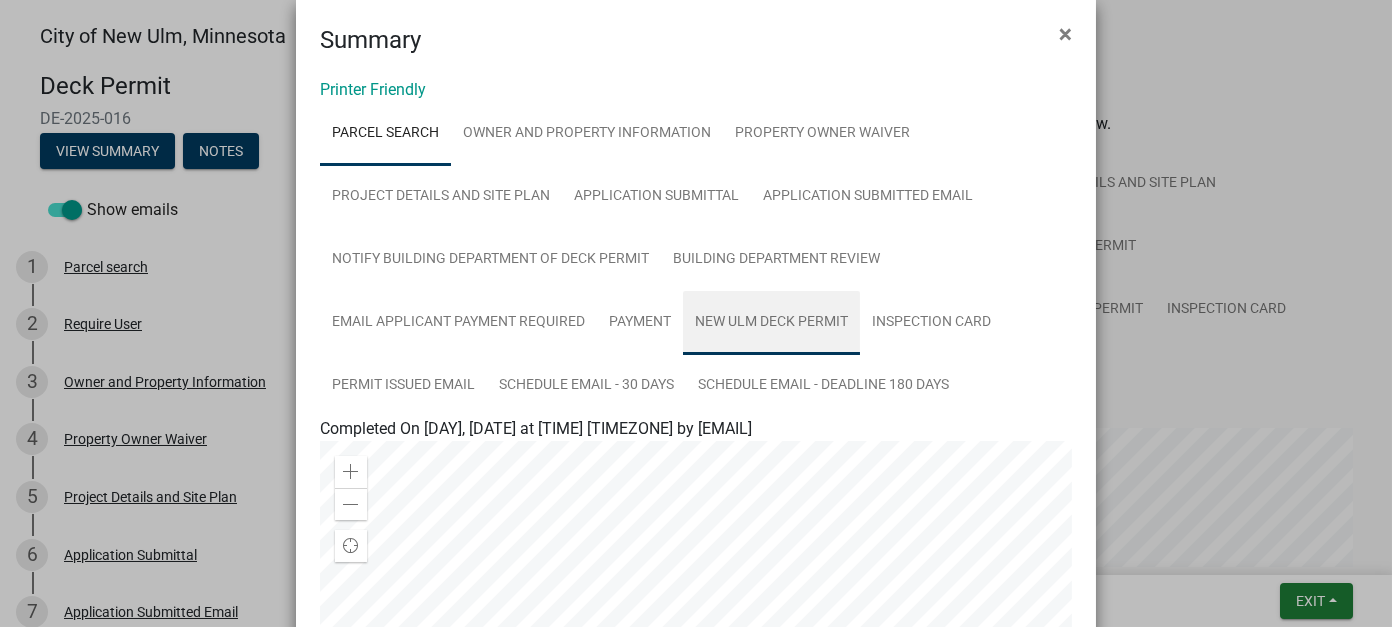 click on "New Ulm Deck Permit" at bounding box center [771, 323] 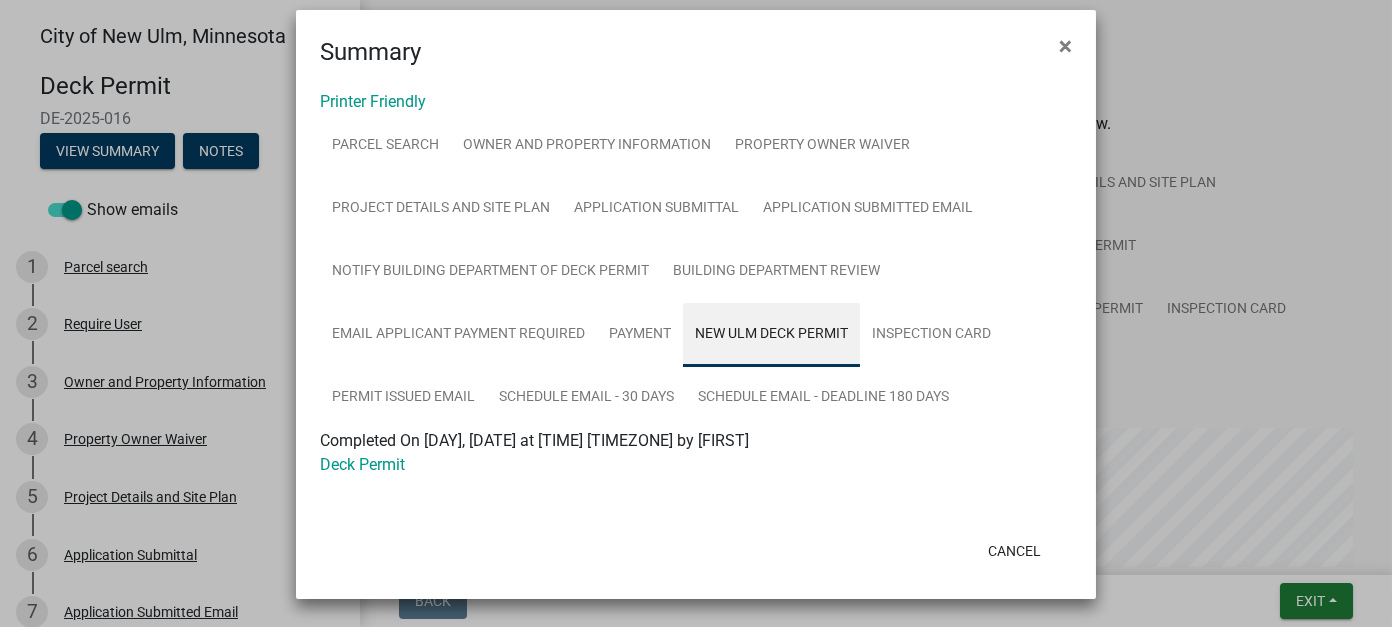 scroll, scrollTop: 16, scrollLeft: 0, axis: vertical 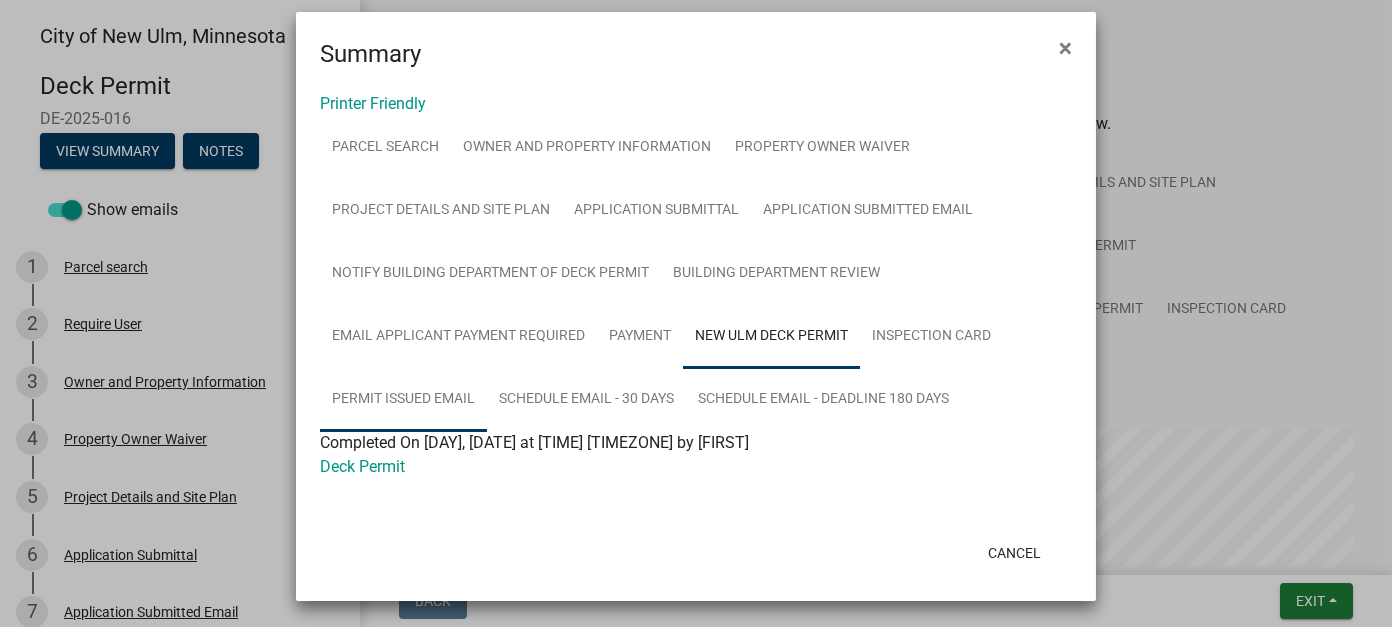 click on "Permit Issued Email" at bounding box center [403, 400] 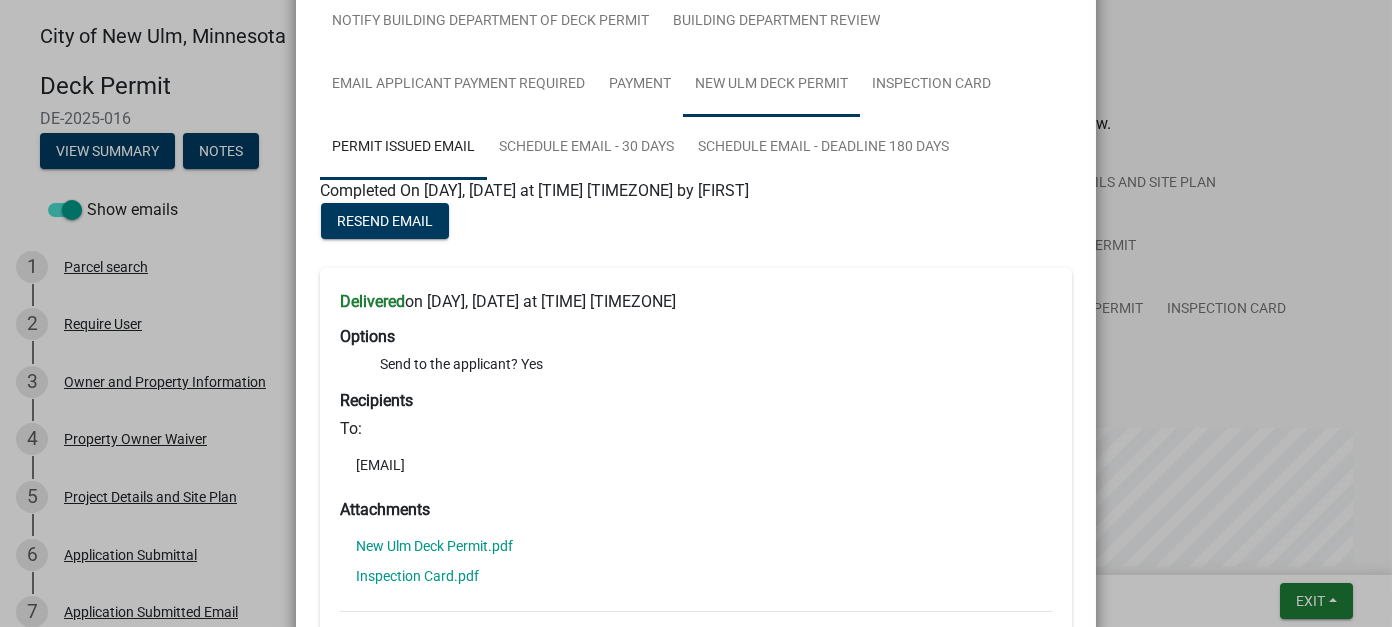 scroll, scrollTop: 187, scrollLeft: 0, axis: vertical 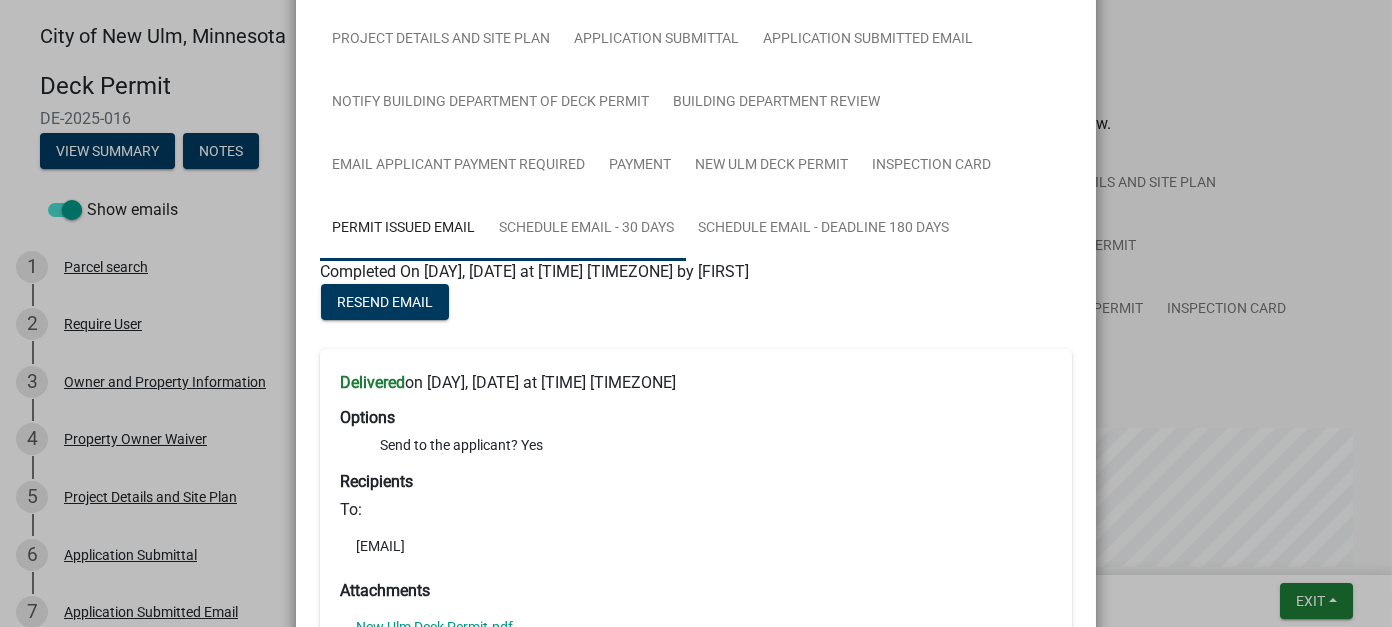 click on "Schedule Email - 30 Days" at bounding box center [586, 229] 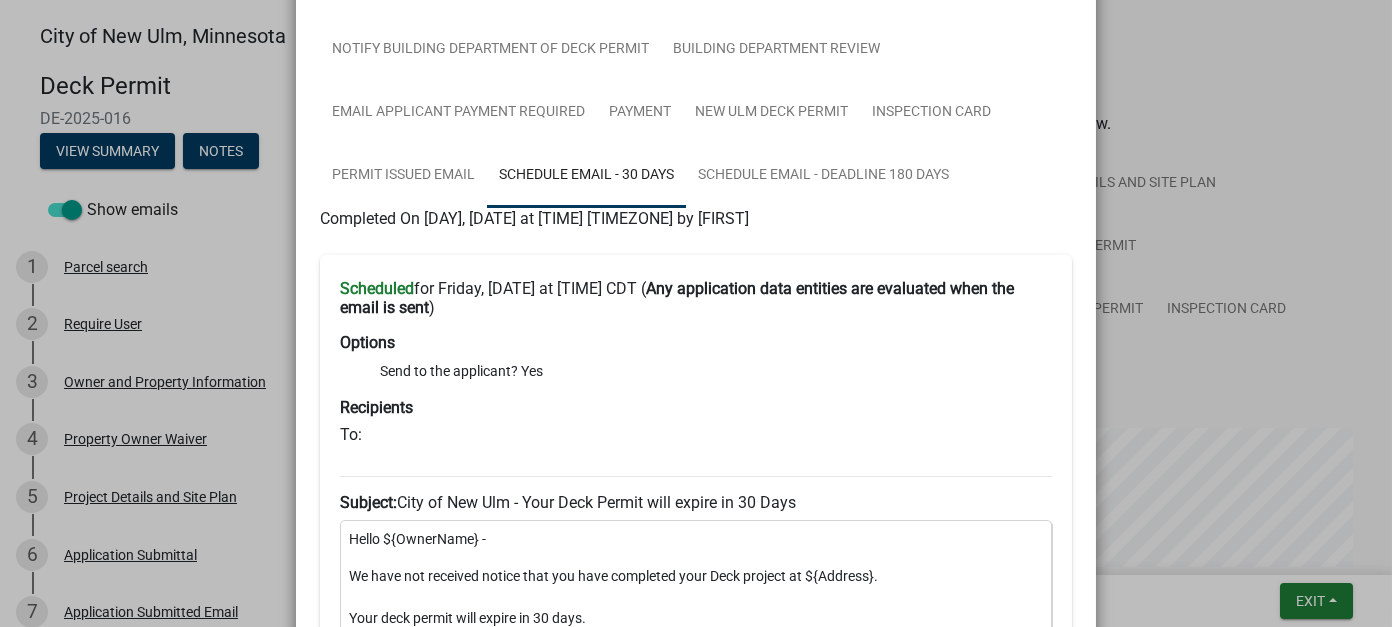 scroll, scrollTop: 287, scrollLeft: 0, axis: vertical 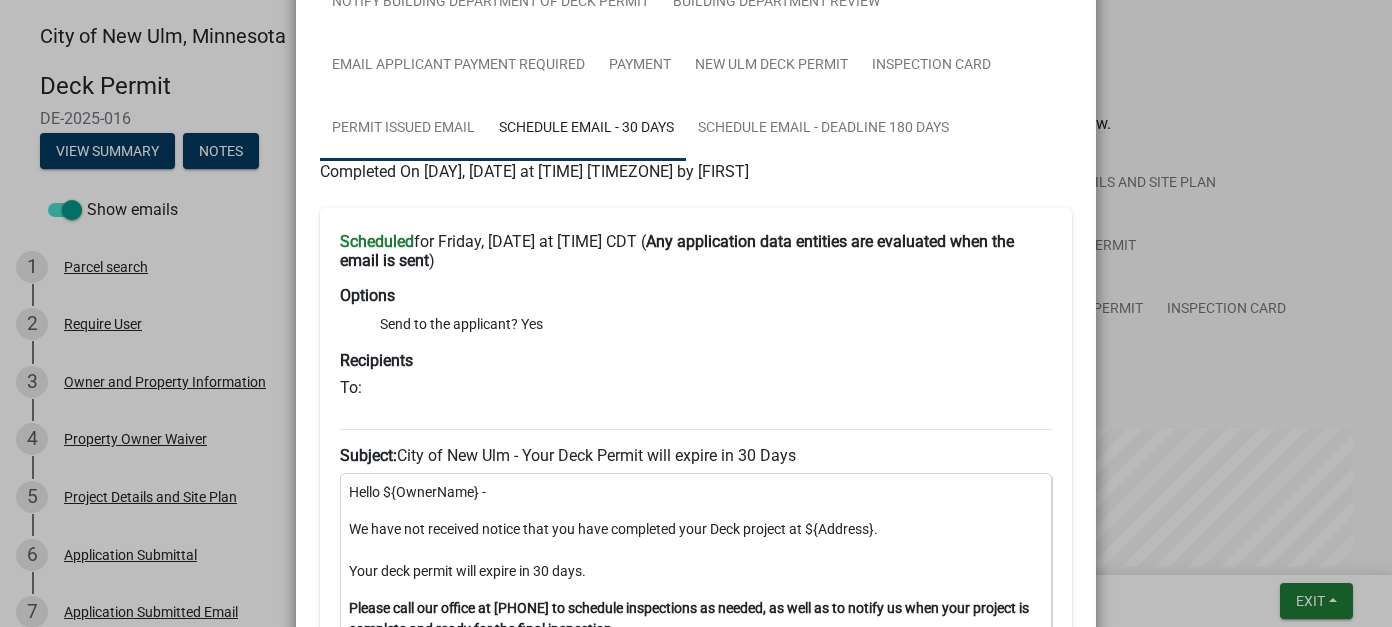 click on "Permit Issued Email" at bounding box center [403, 129] 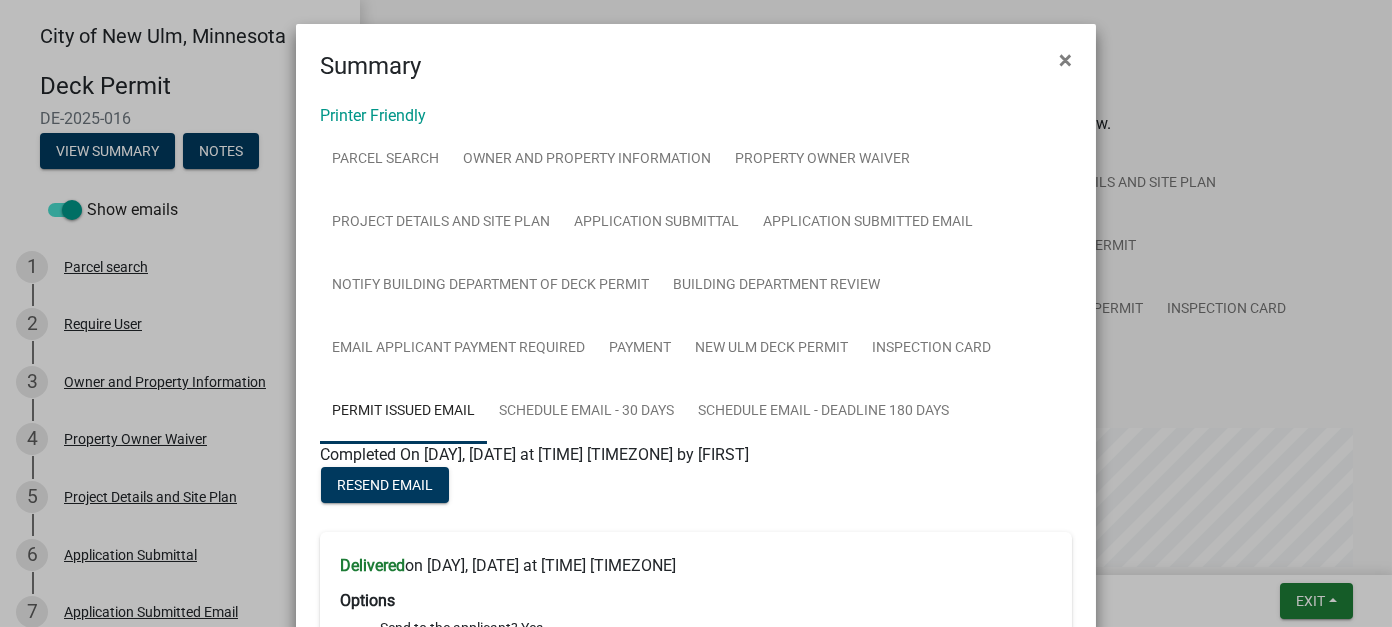 scroll, scrollTop: 0, scrollLeft: 0, axis: both 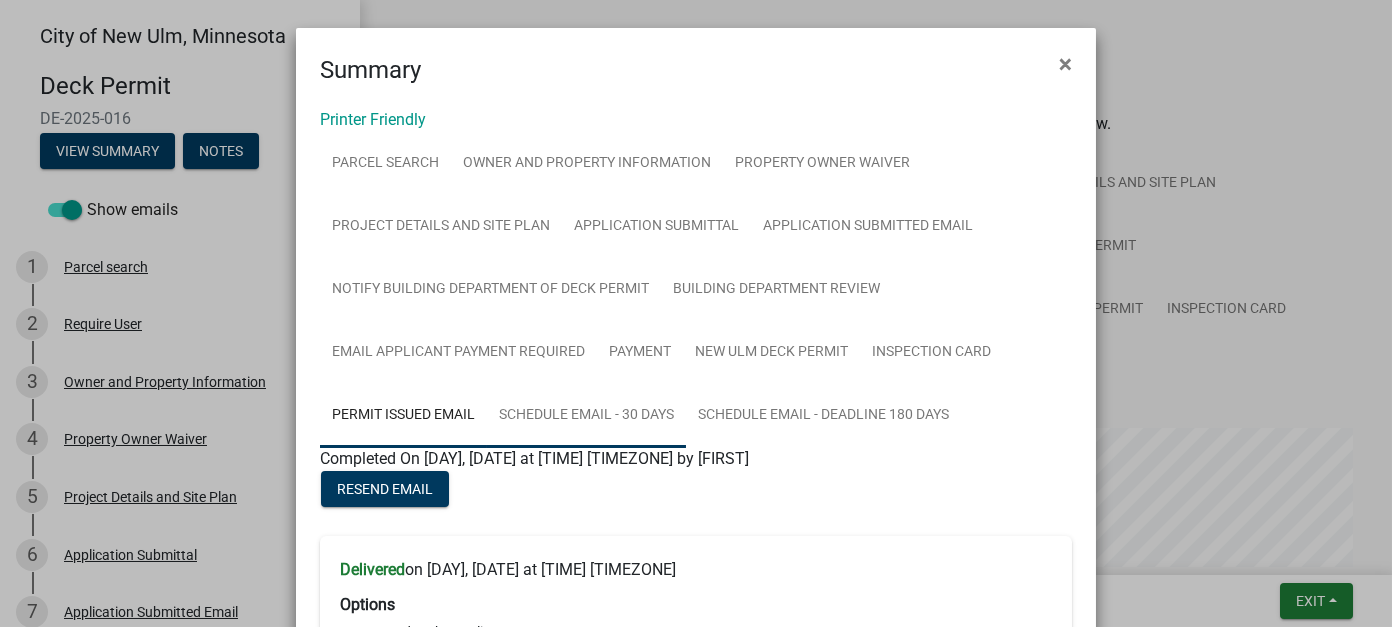 click on "Schedule Email - 30 Days" at bounding box center [586, 416] 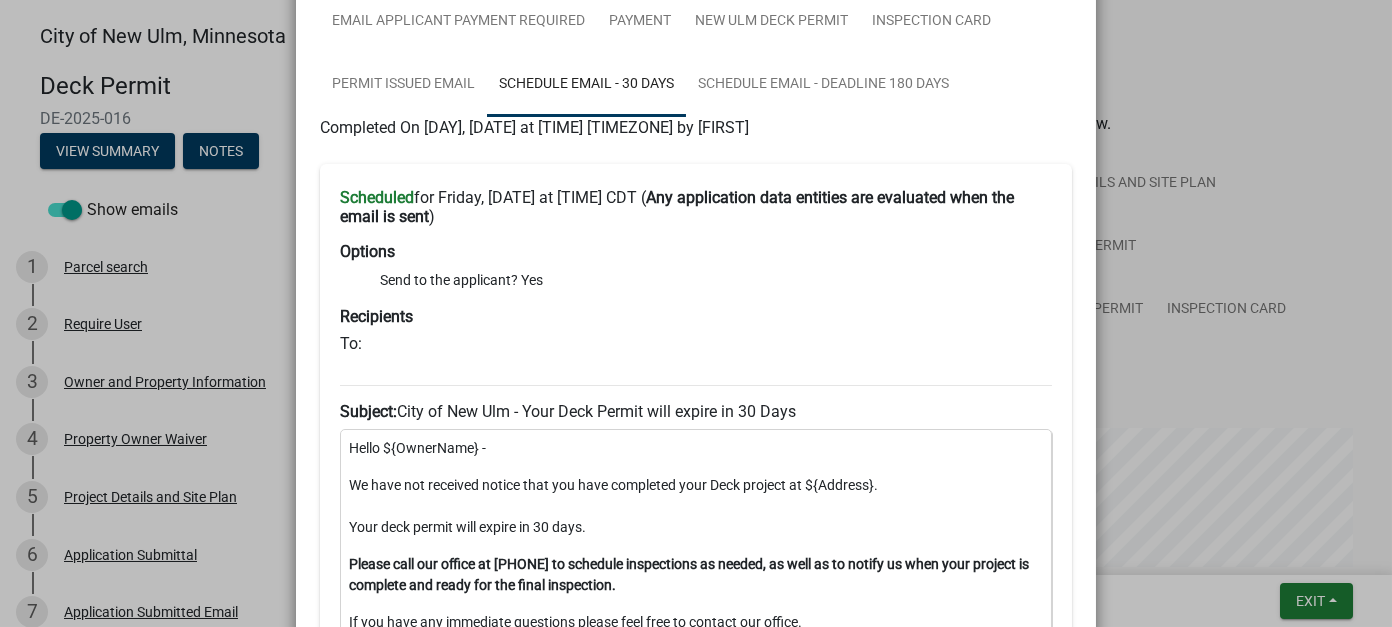 scroll, scrollTop: 328, scrollLeft: 0, axis: vertical 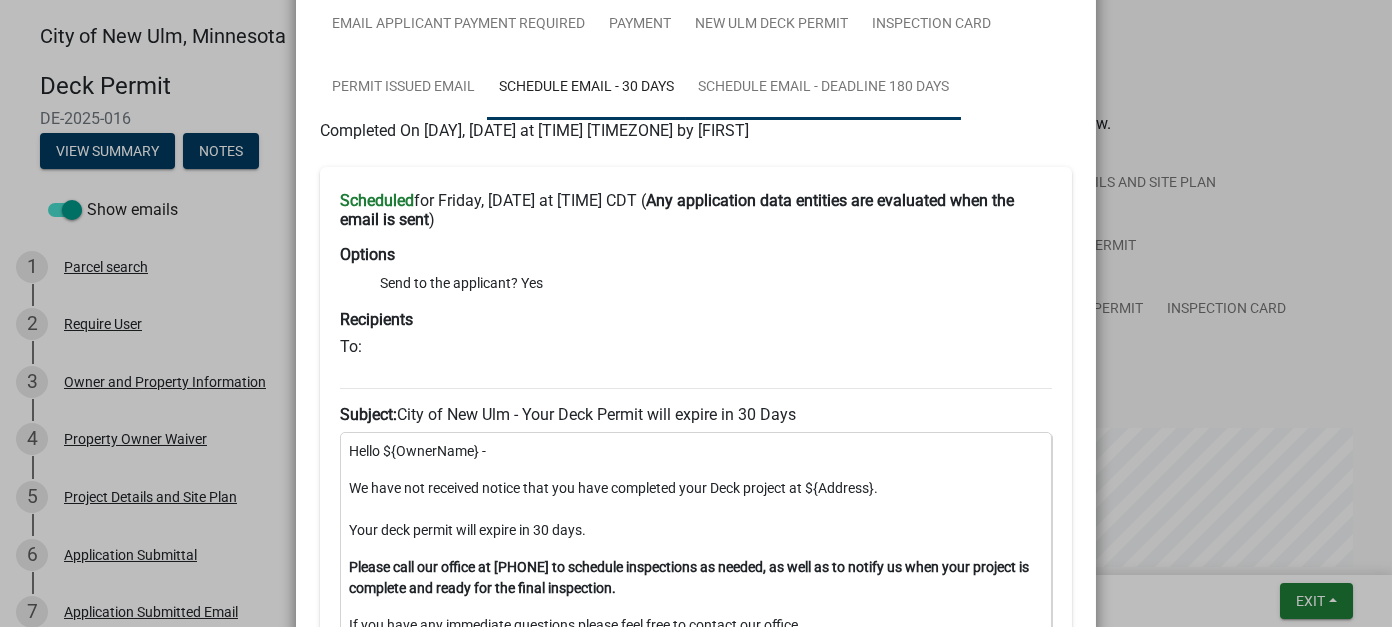 click on "Schedule Email - Deadline 180 Days" at bounding box center [823, 88] 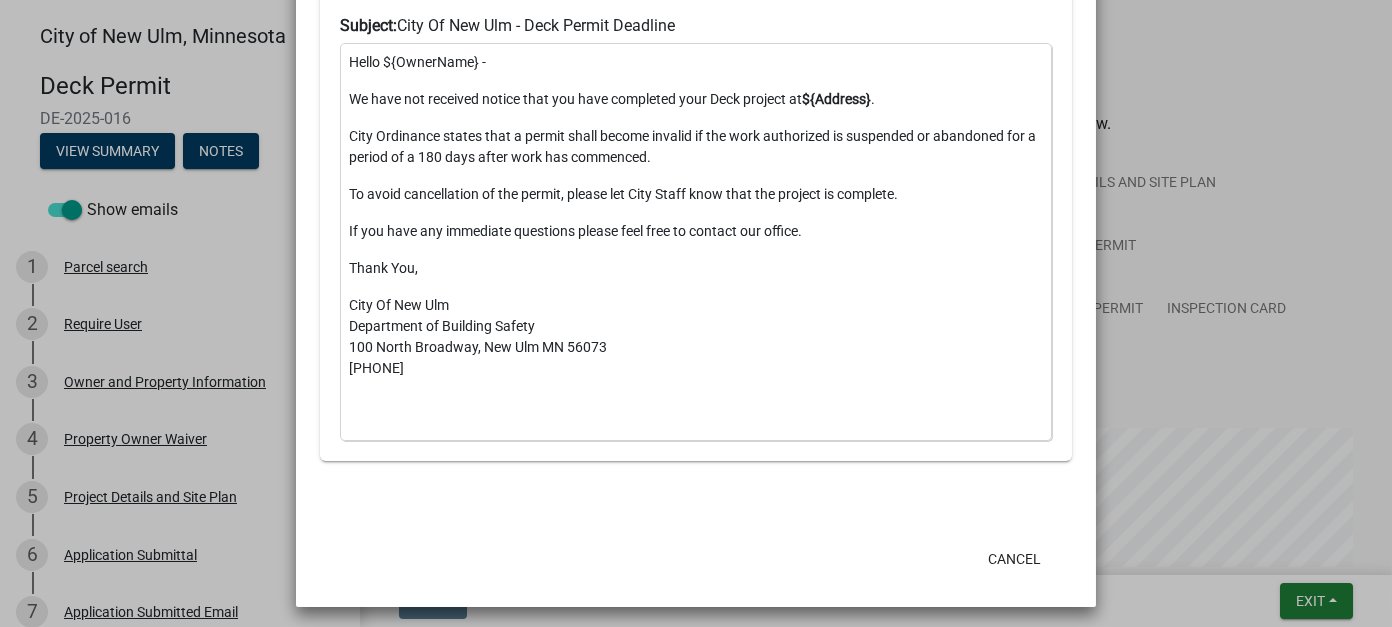 scroll, scrollTop: 902, scrollLeft: 0, axis: vertical 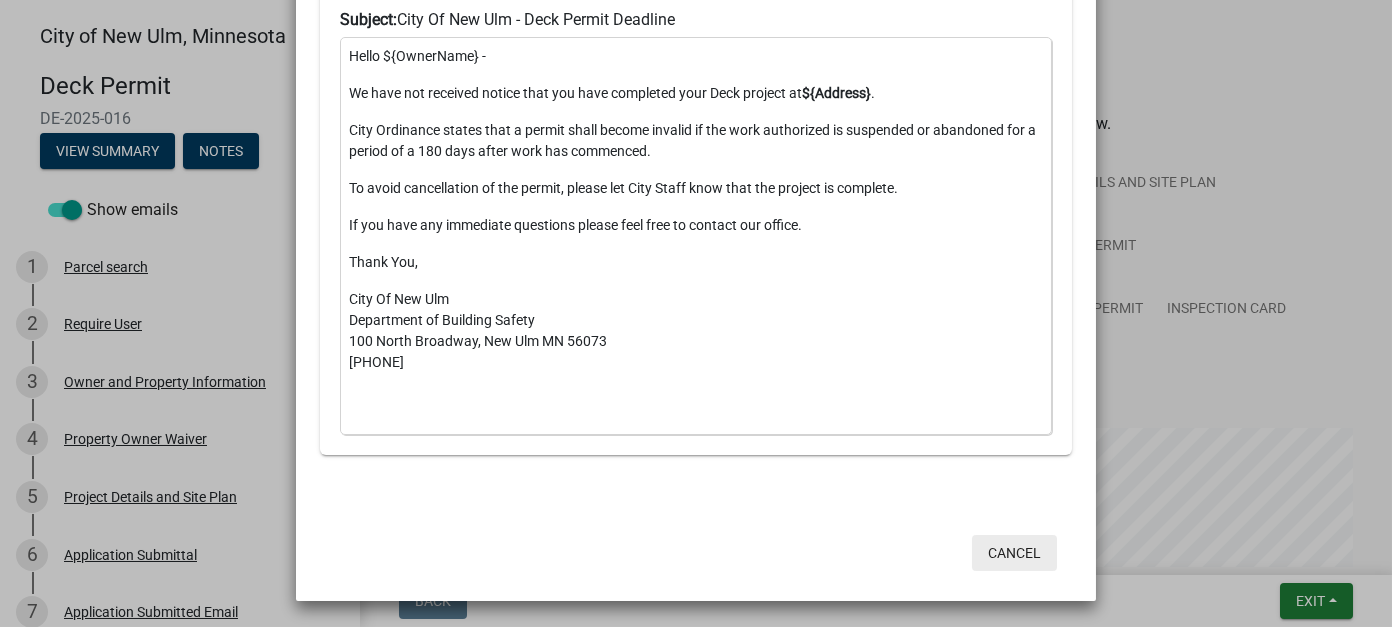 click on "Cancel" 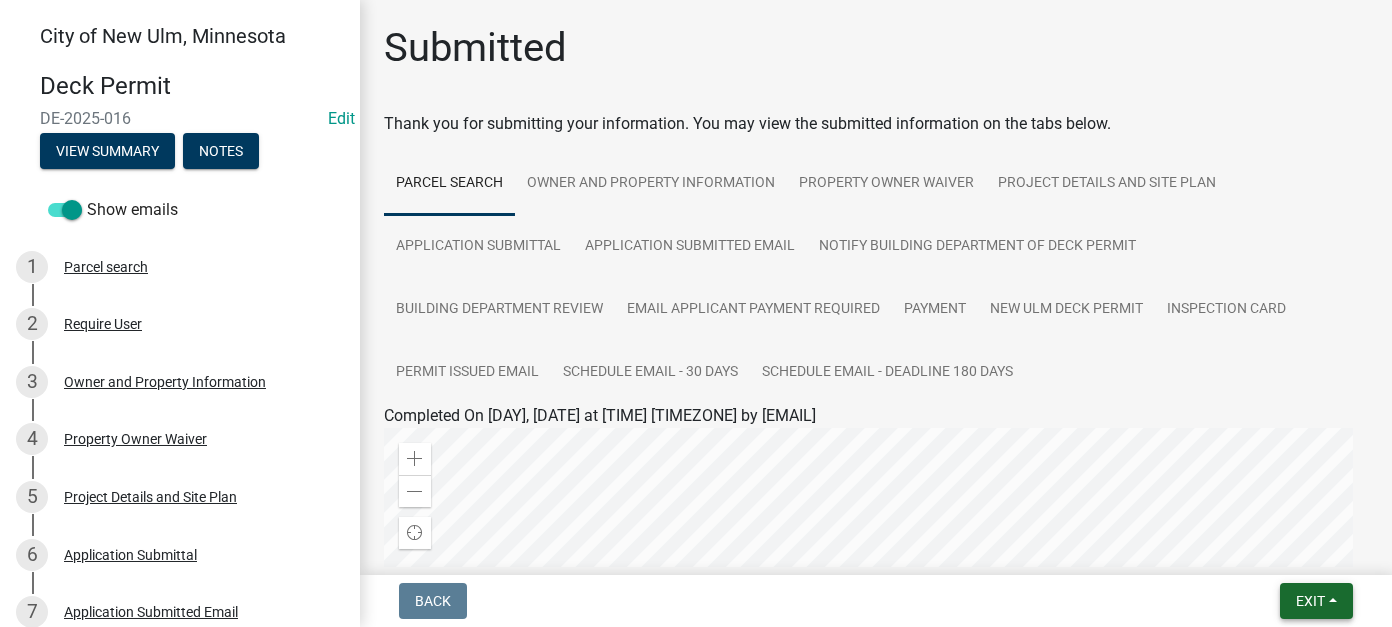 click on "Exit" at bounding box center [1310, 601] 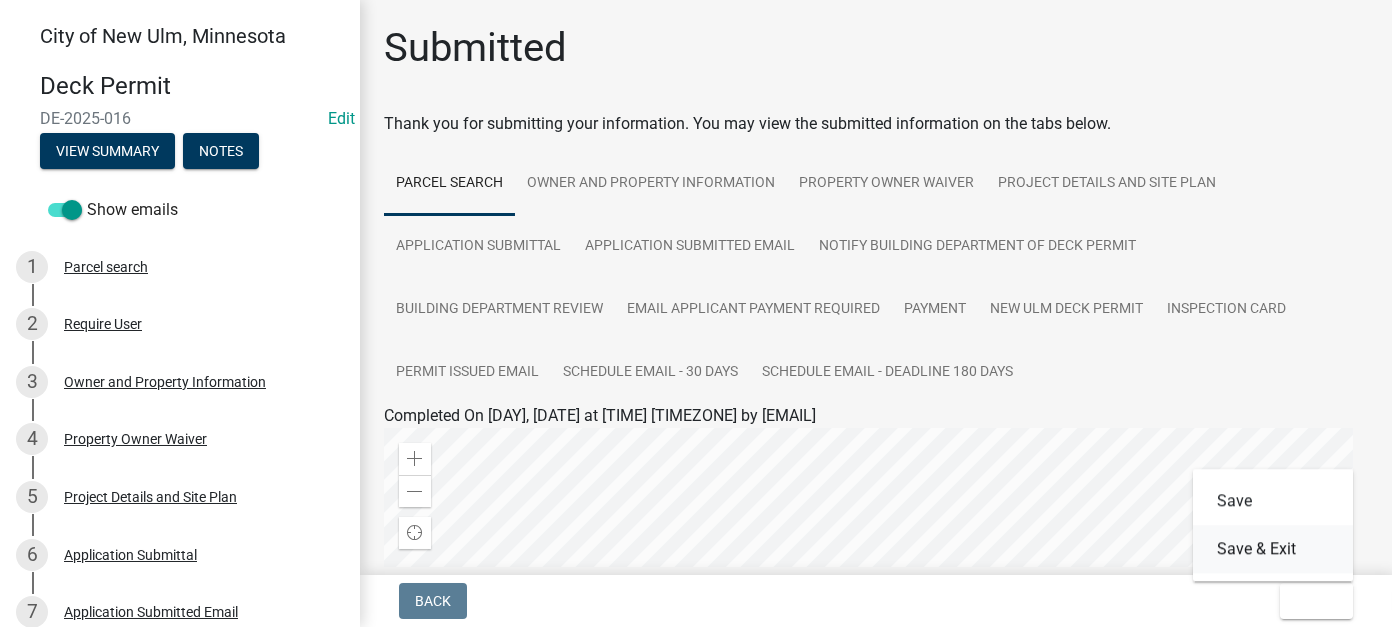 click on "Save & Exit" at bounding box center (1273, 549) 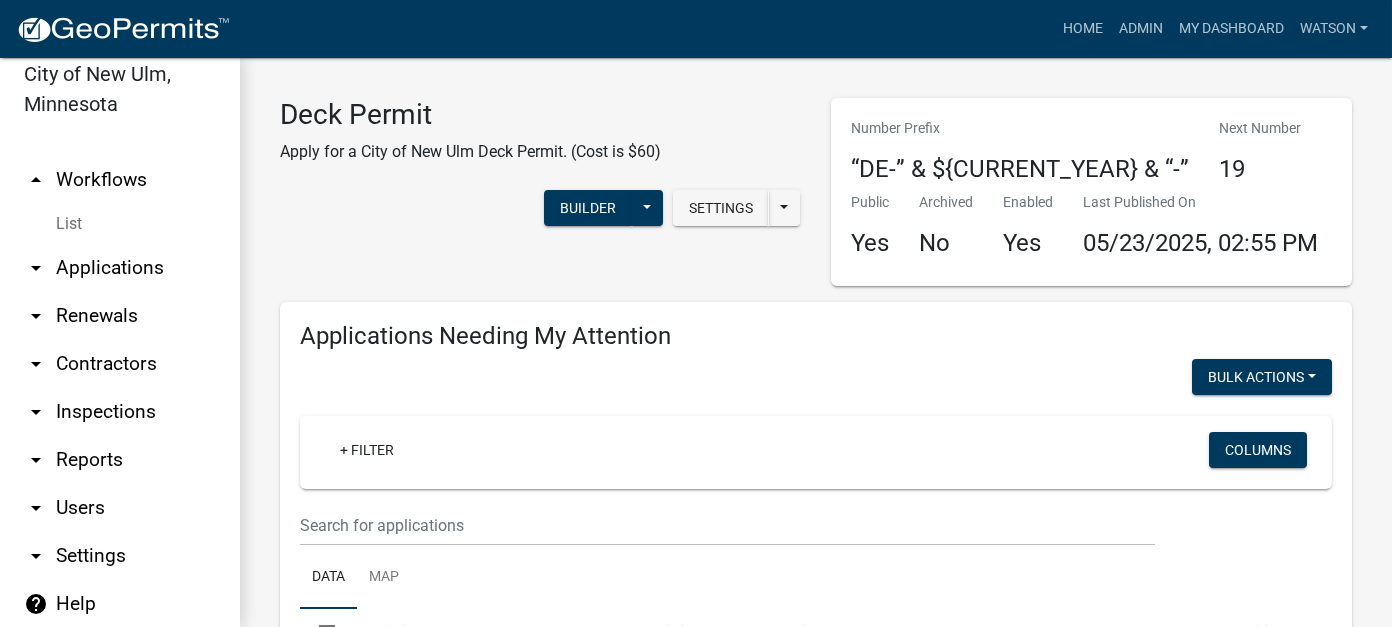 scroll, scrollTop: 28, scrollLeft: 0, axis: vertical 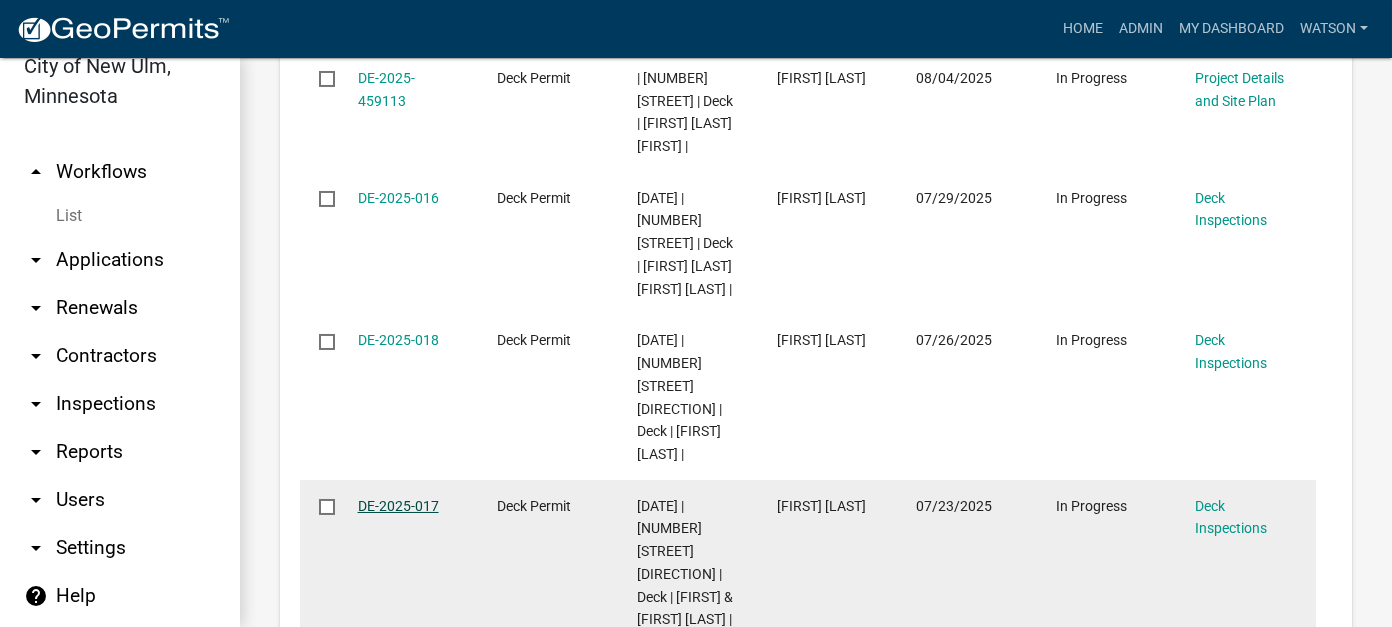 click on "DE-2025-017" 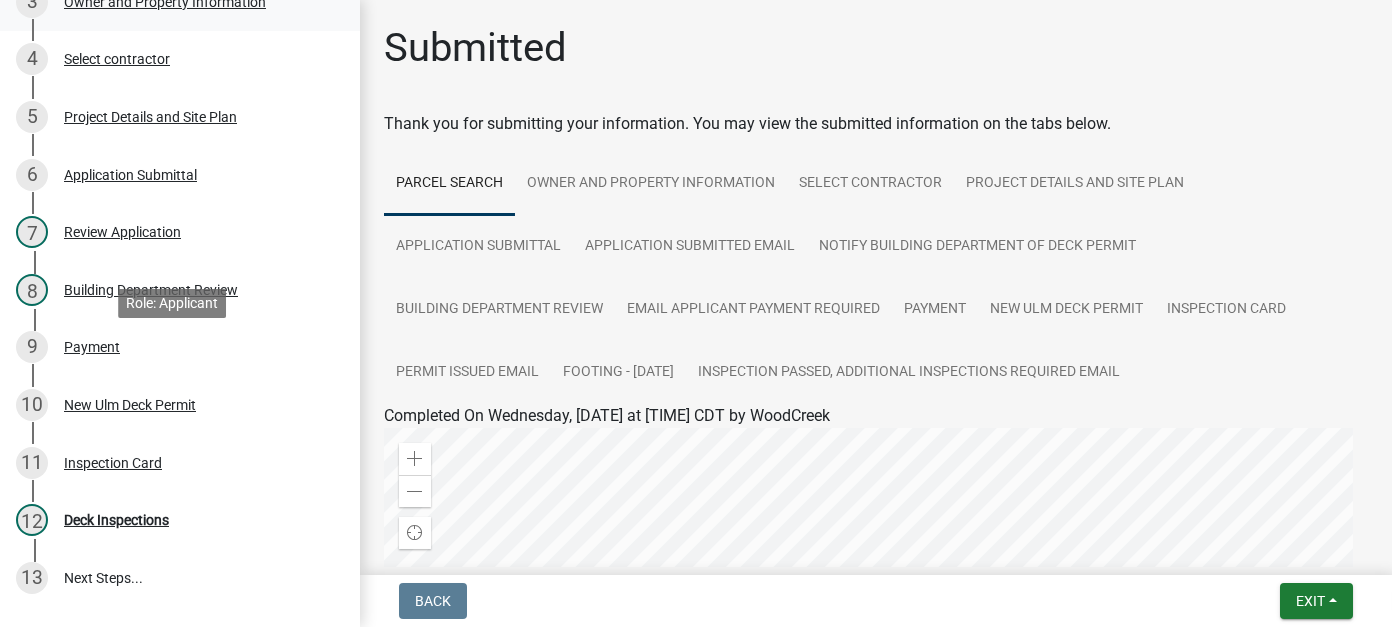 scroll, scrollTop: 400, scrollLeft: 0, axis: vertical 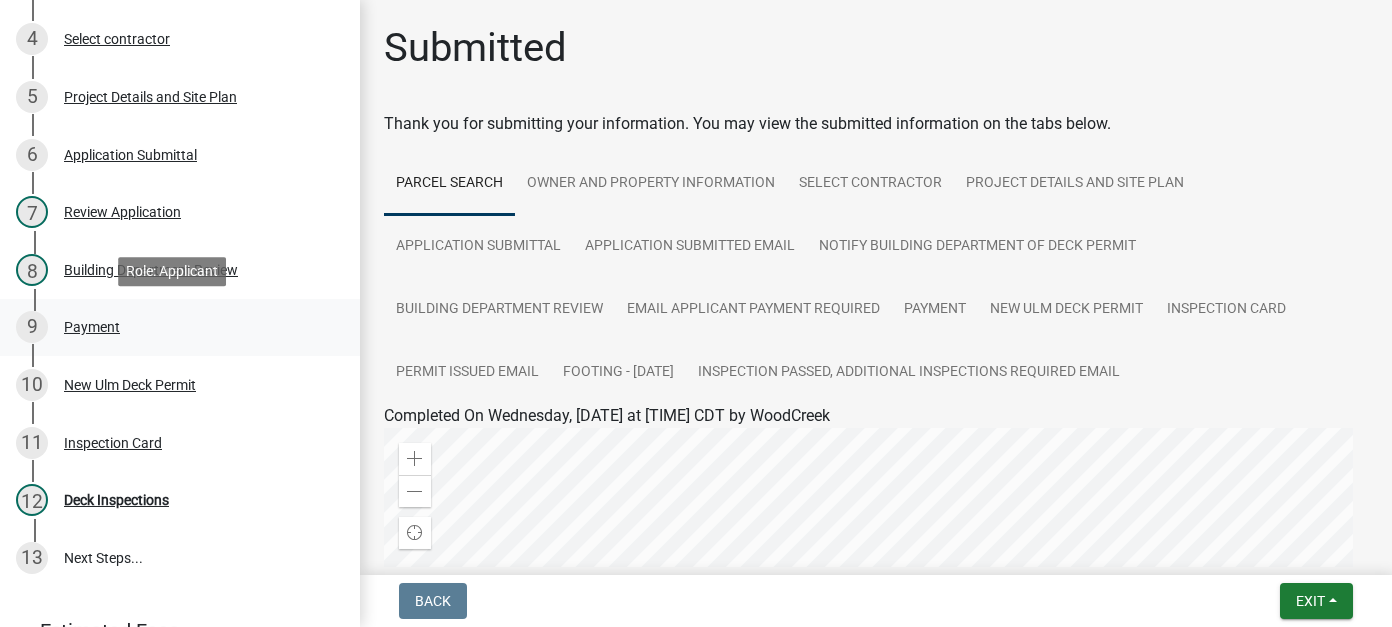 click on "Payment" at bounding box center [92, 327] 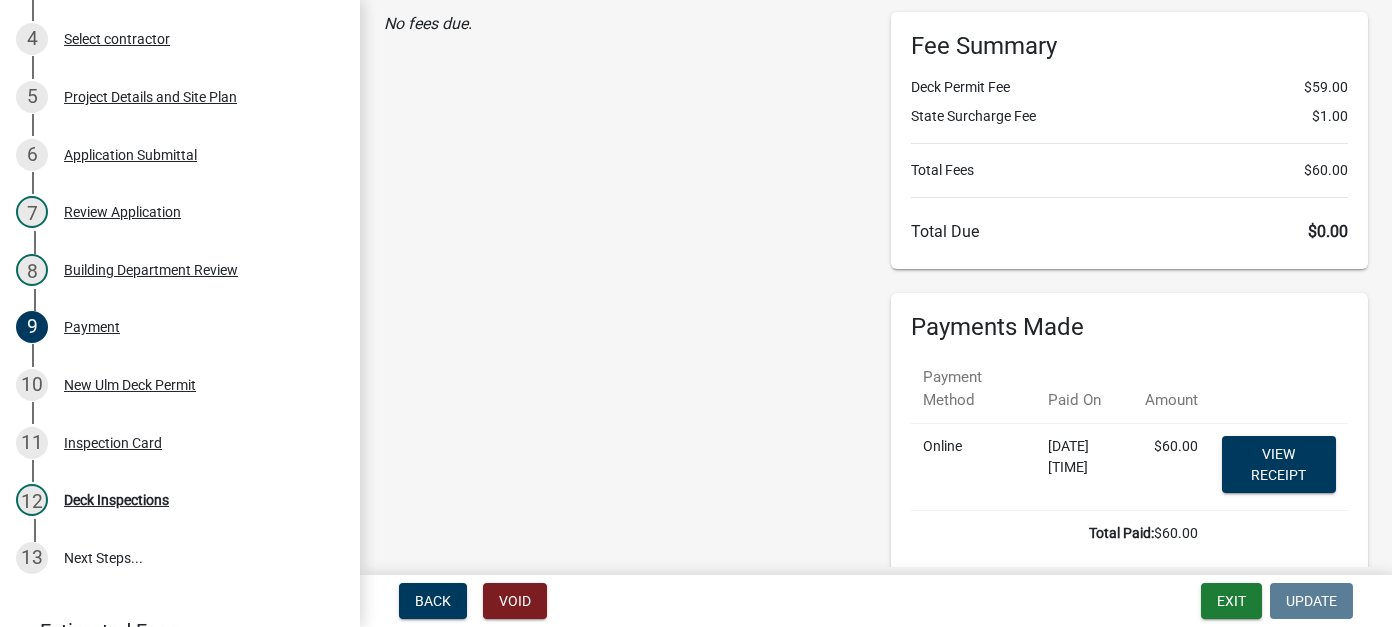scroll, scrollTop: 201, scrollLeft: 0, axis: vertical 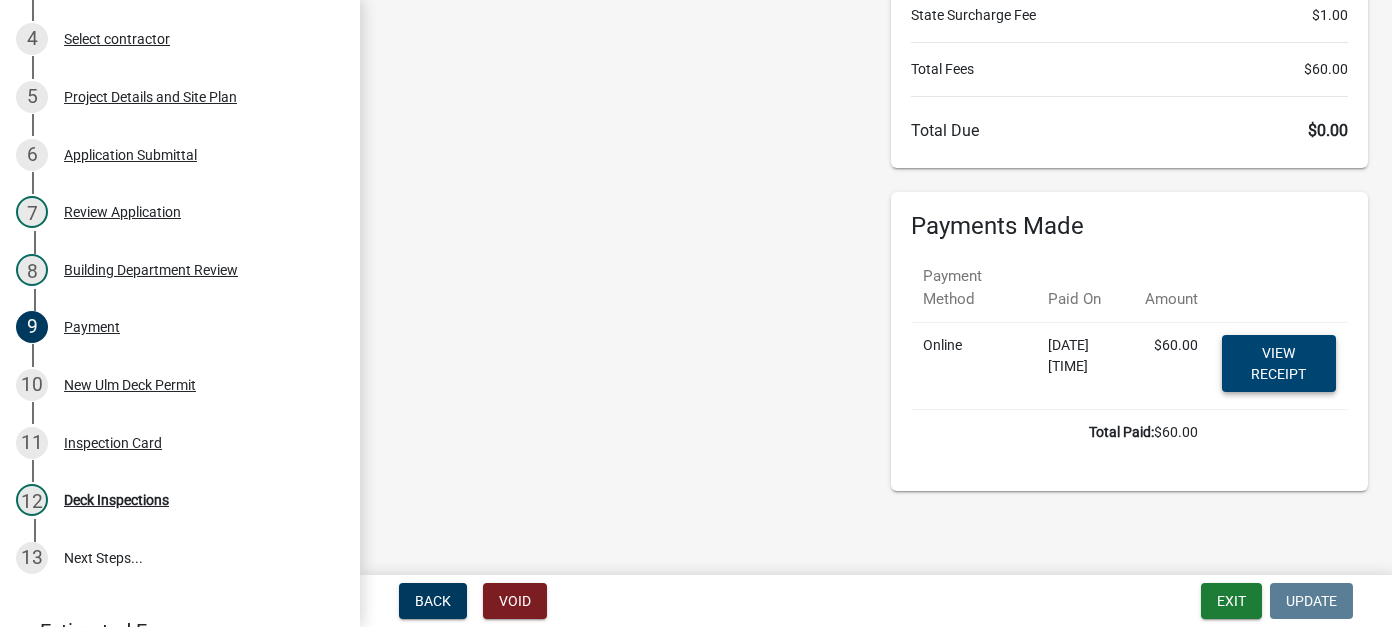 click on "View receipt" 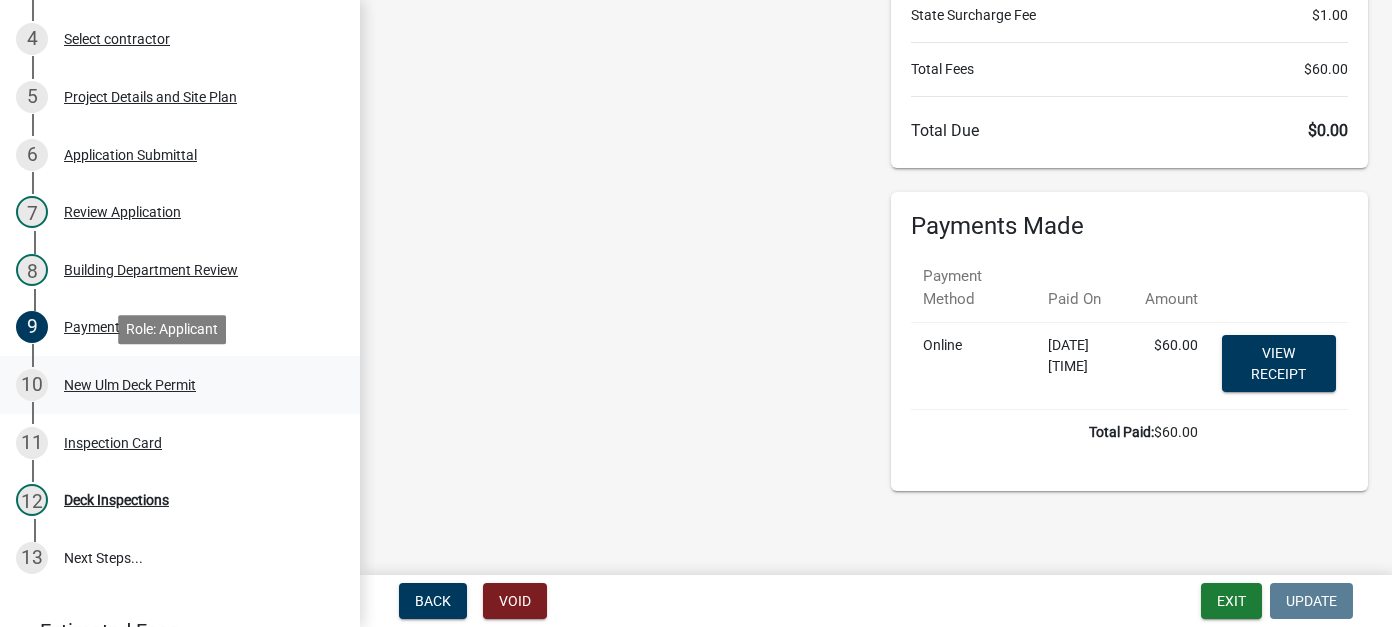 click on "New Ulm Deck Permit" at bounding box center (130, 385) 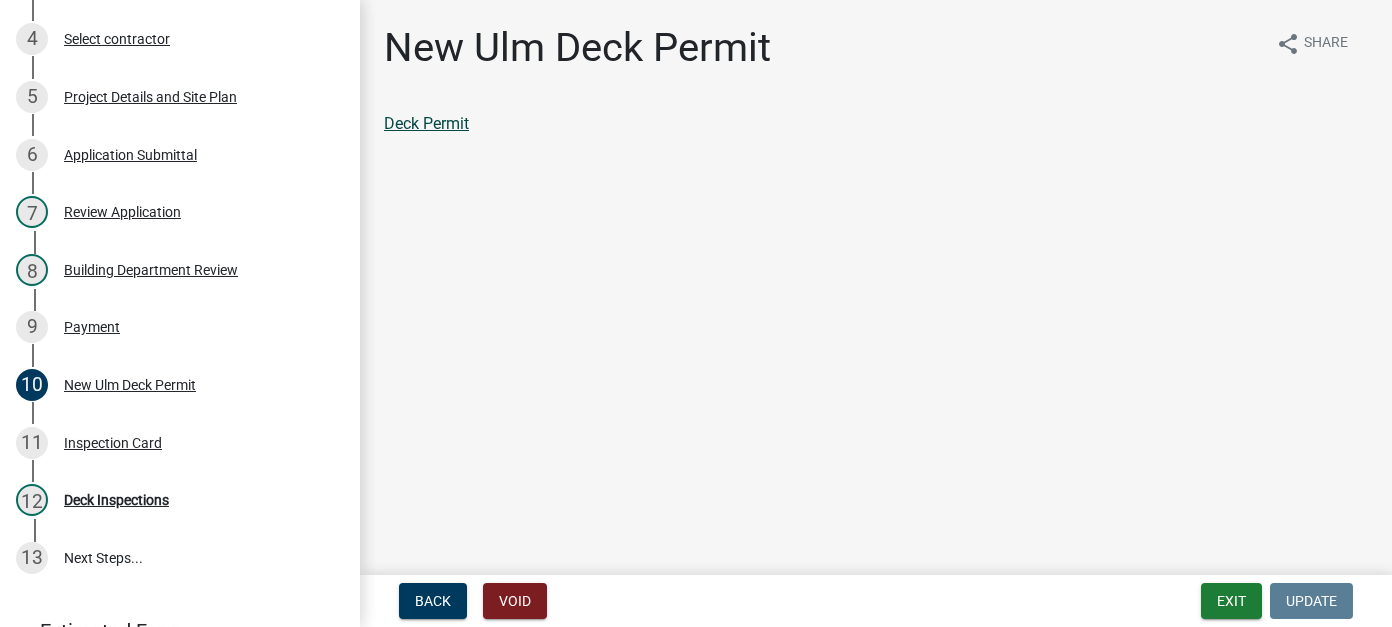 click on "Deck Permit" 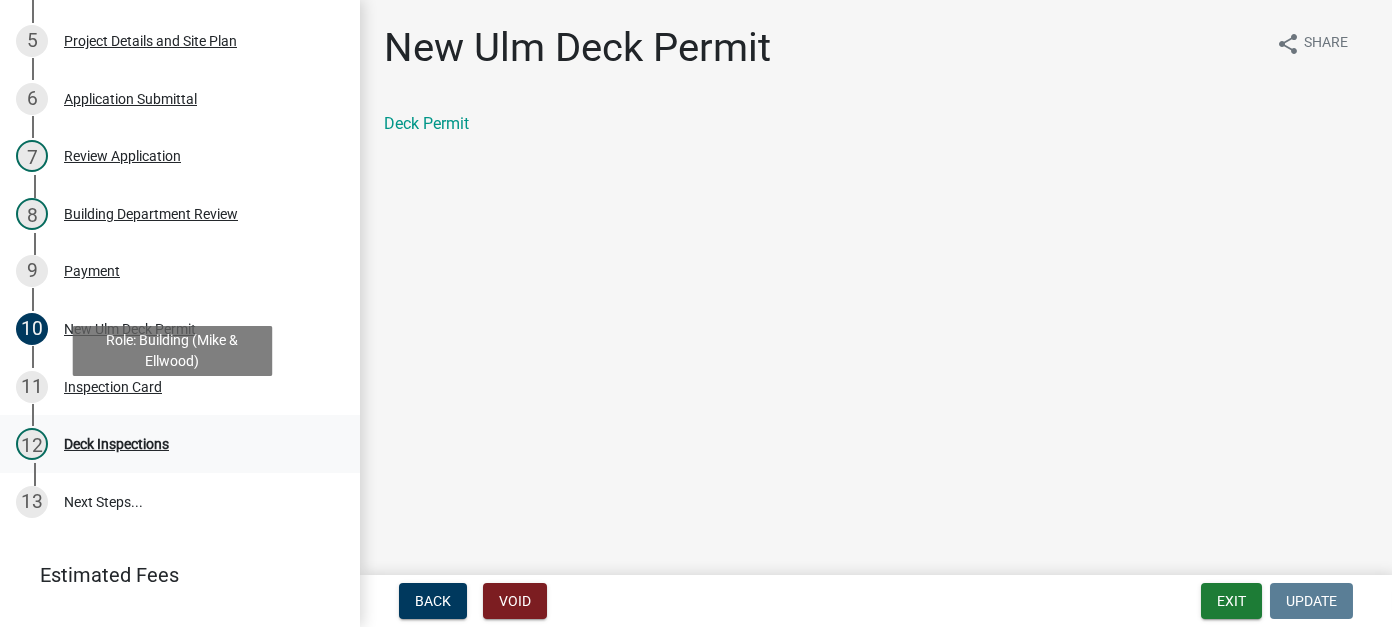 scroll, scrollTop: 500, scrollLeft: 0, axis: vertical 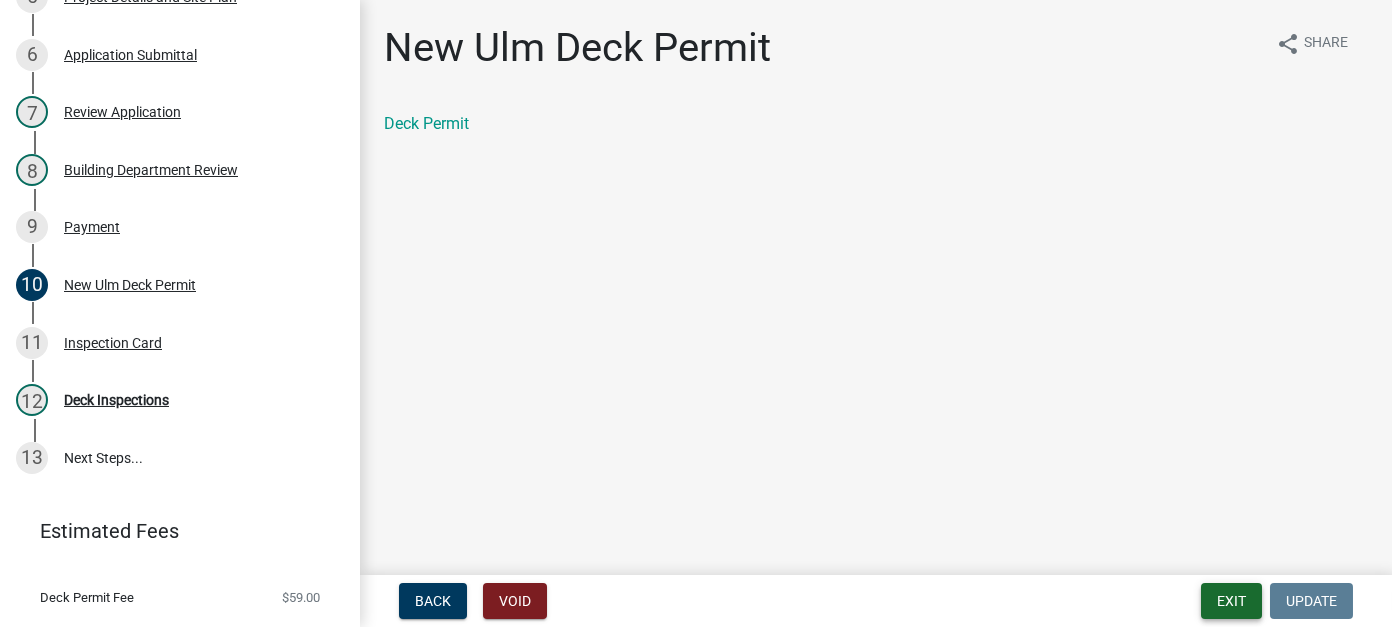 click on "Exit" at bounding box center (1231, 601) 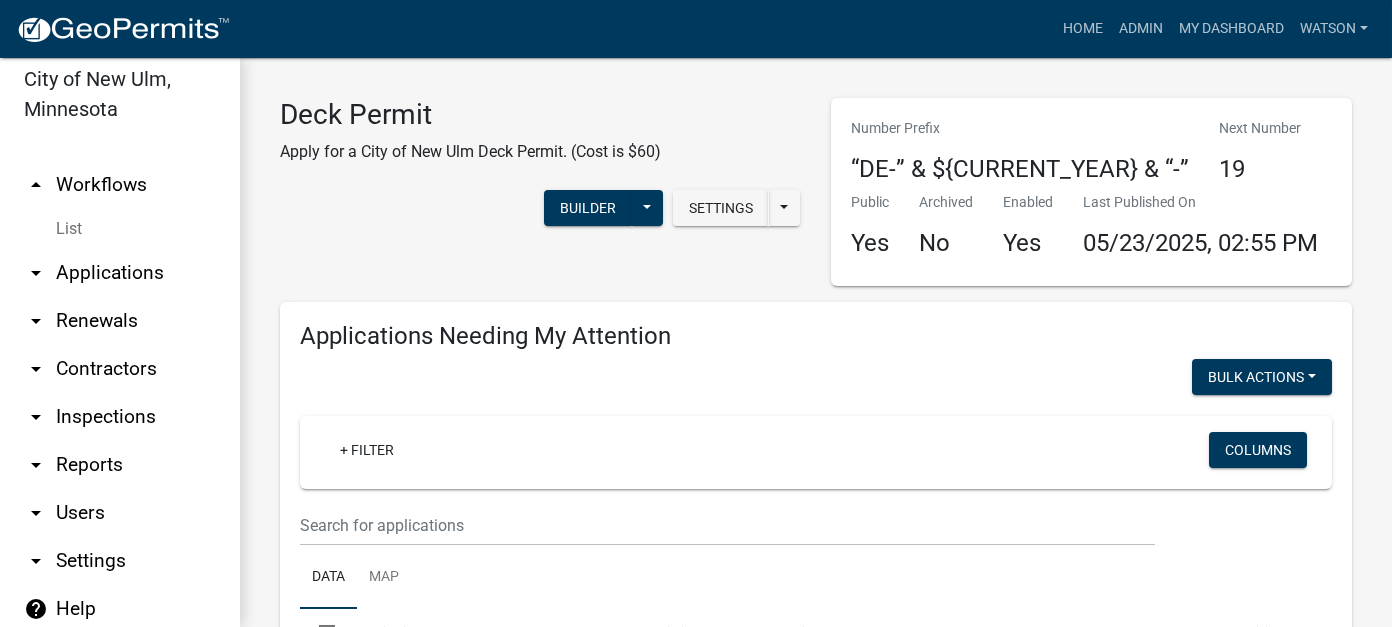 scroll, scrollTop: 28, scrollLeft: 0, axis: vertical 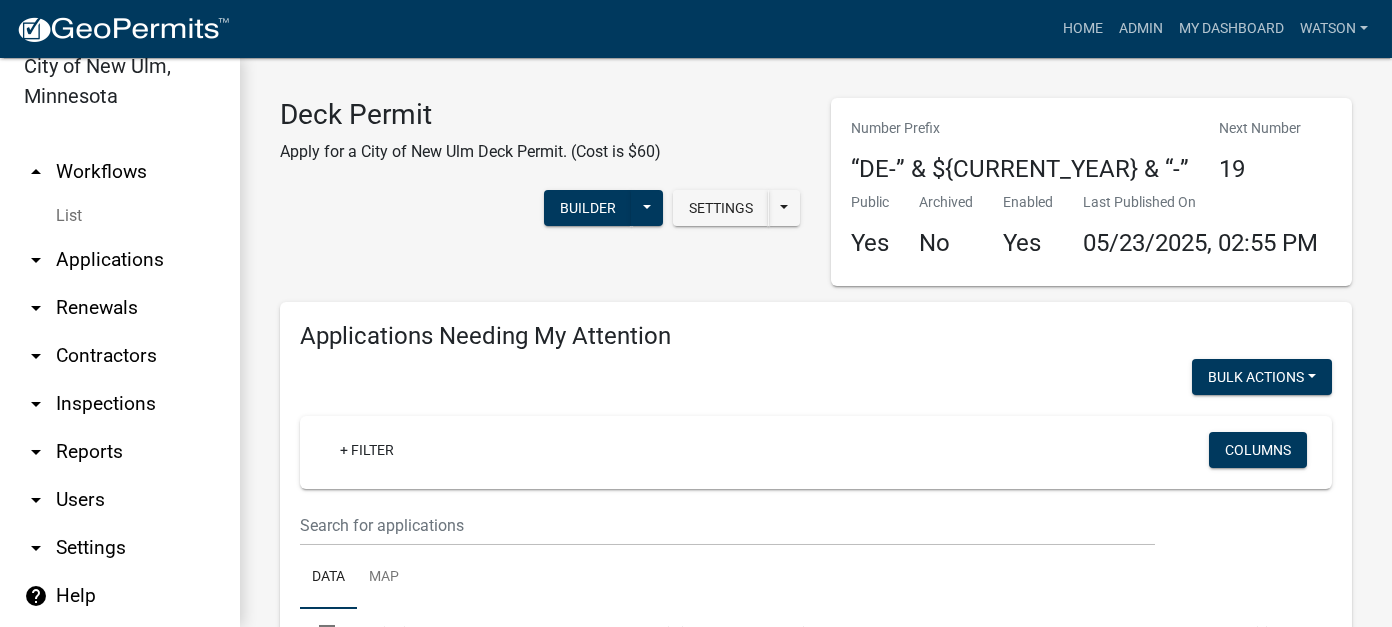 click on "arrow_drop_down   Users" at bounding box center (120, 500) 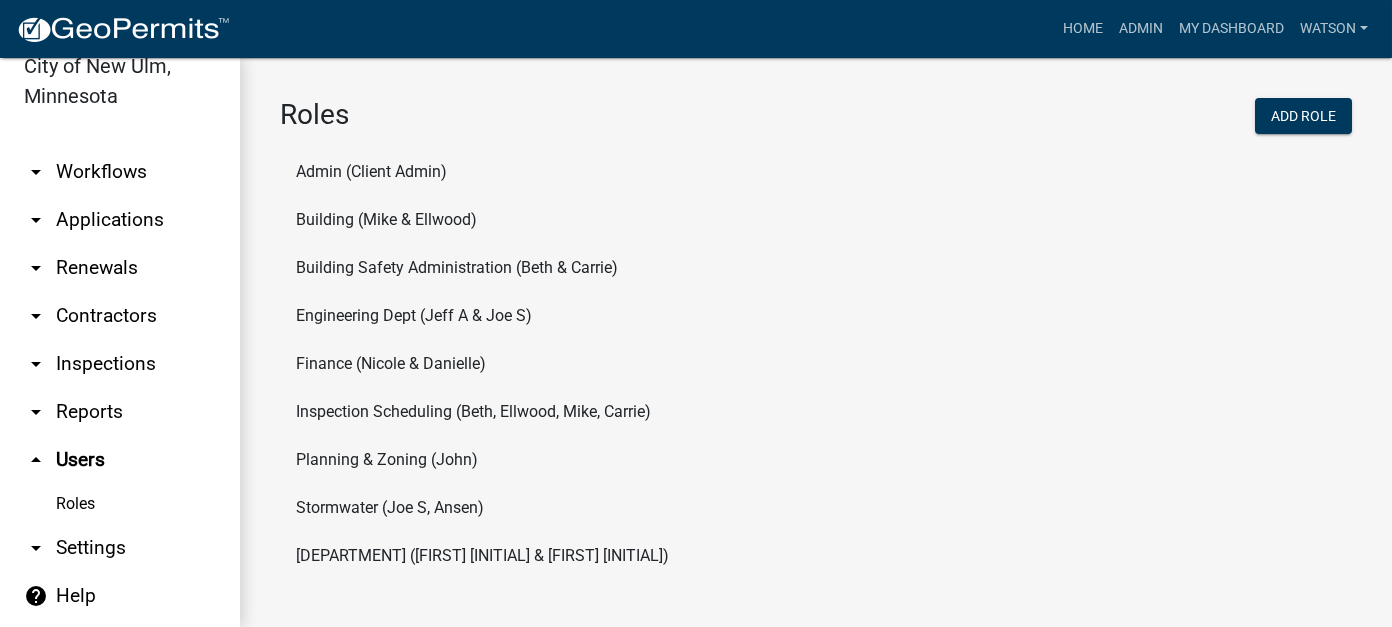 click on "help   Help" at bounding box center [120, 596] 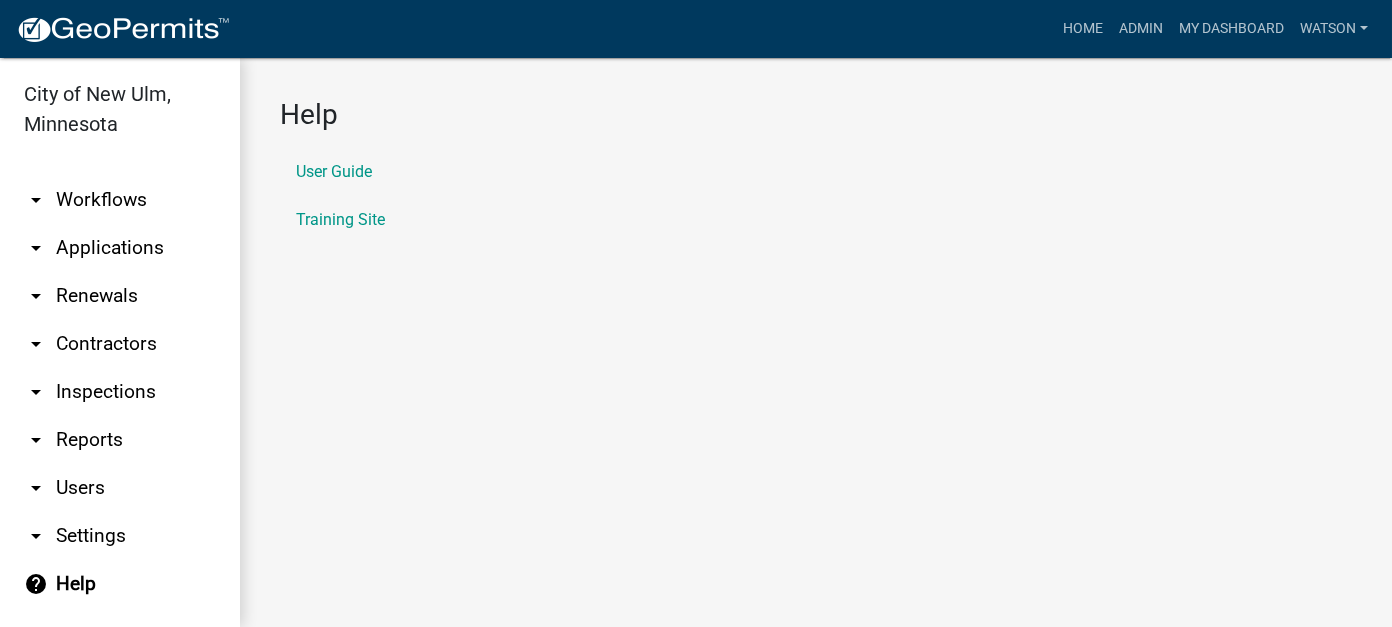 scroll, scrollTop: 0, scrollLeft: 0, axis: both 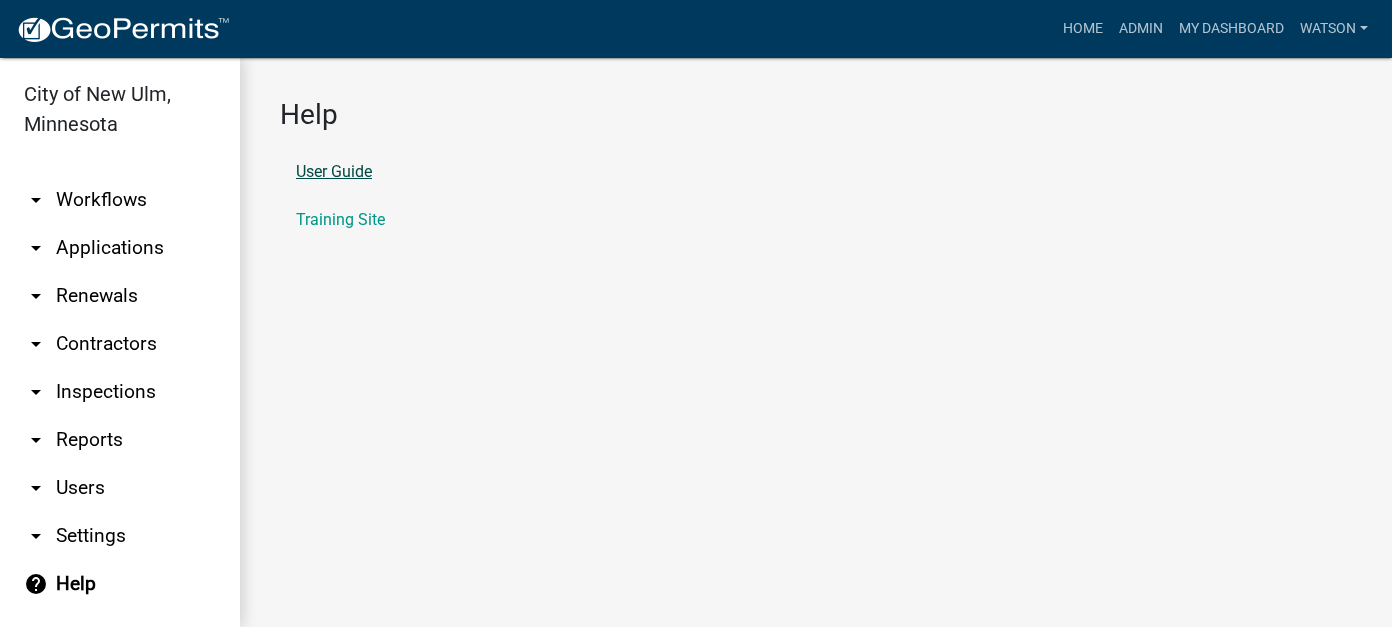 click on "User Guide" 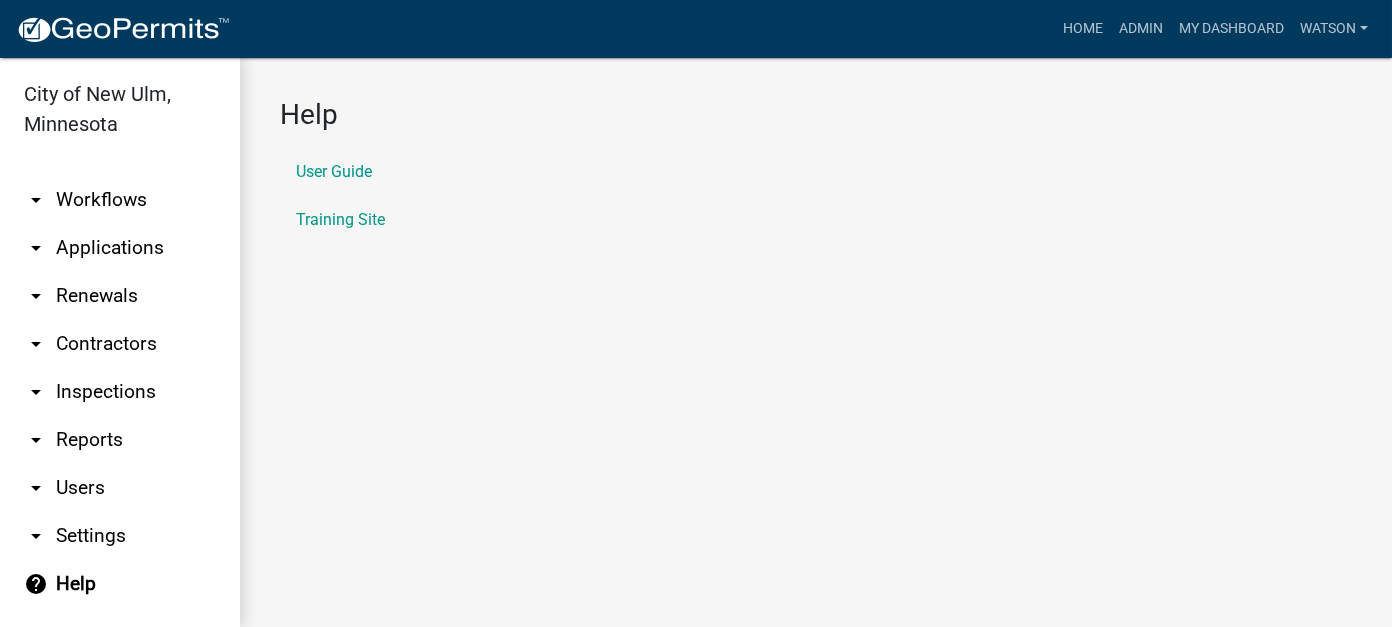 click on "arrow_drop_down   Workflows" at bounding box center (120, 200) 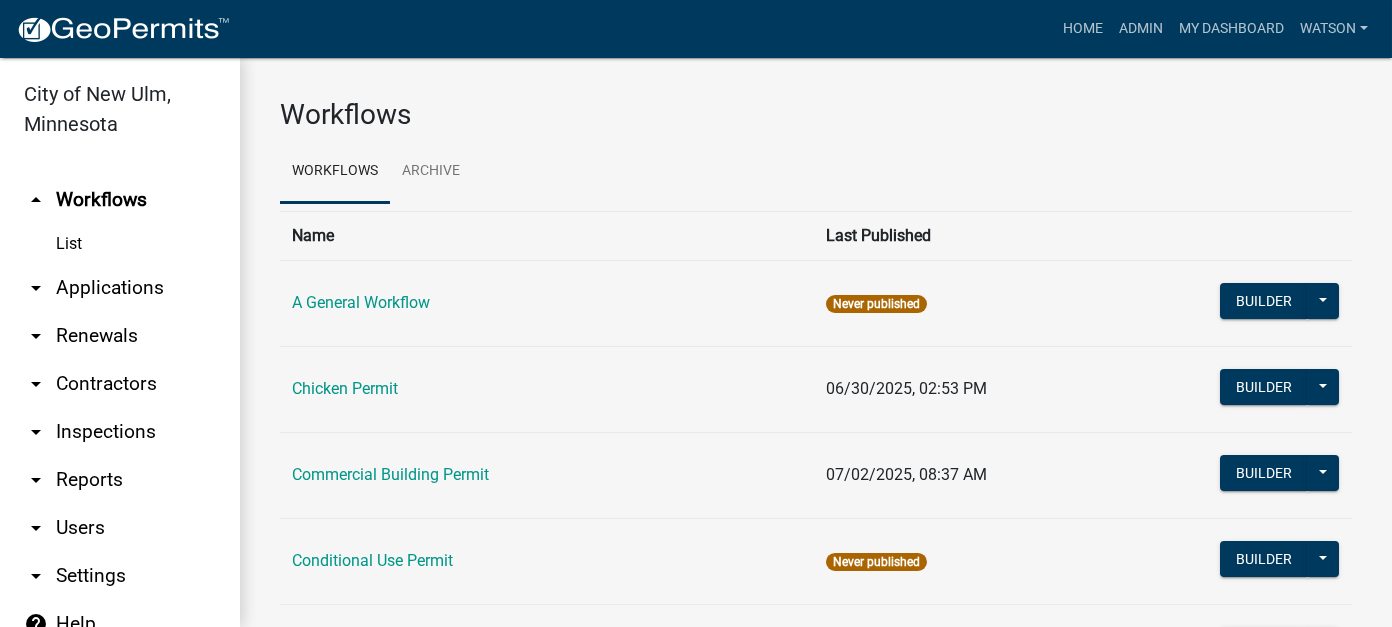 click on "arrow_drop_down   Applications" at bounding box center [120, 288] 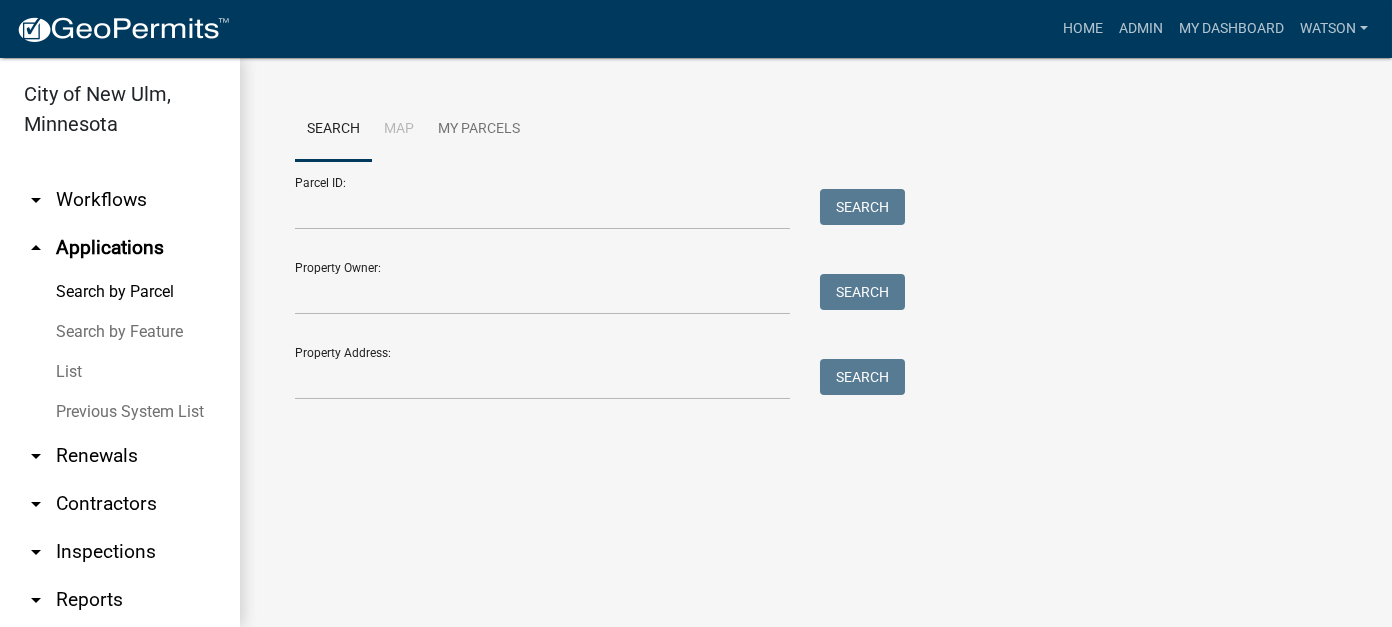 click on "Search by Parcel" at bounding box center [120, 292] 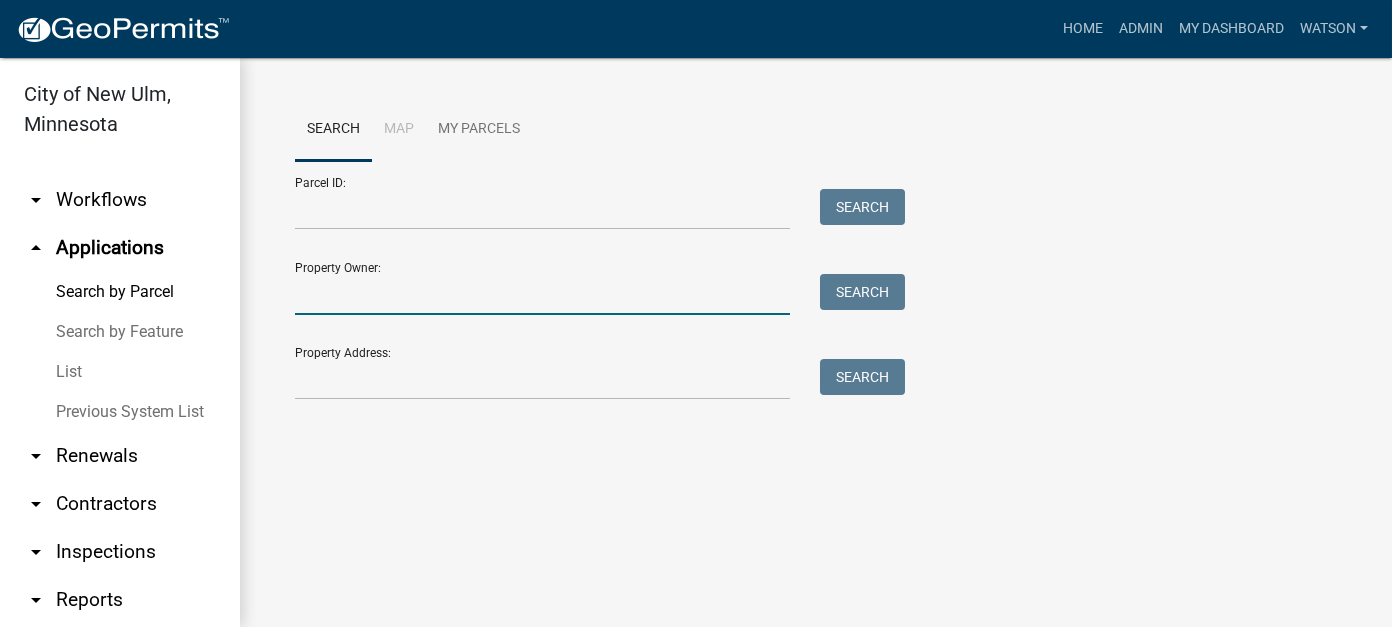 click on "Property Owner:" at bounding box center (542, 294) 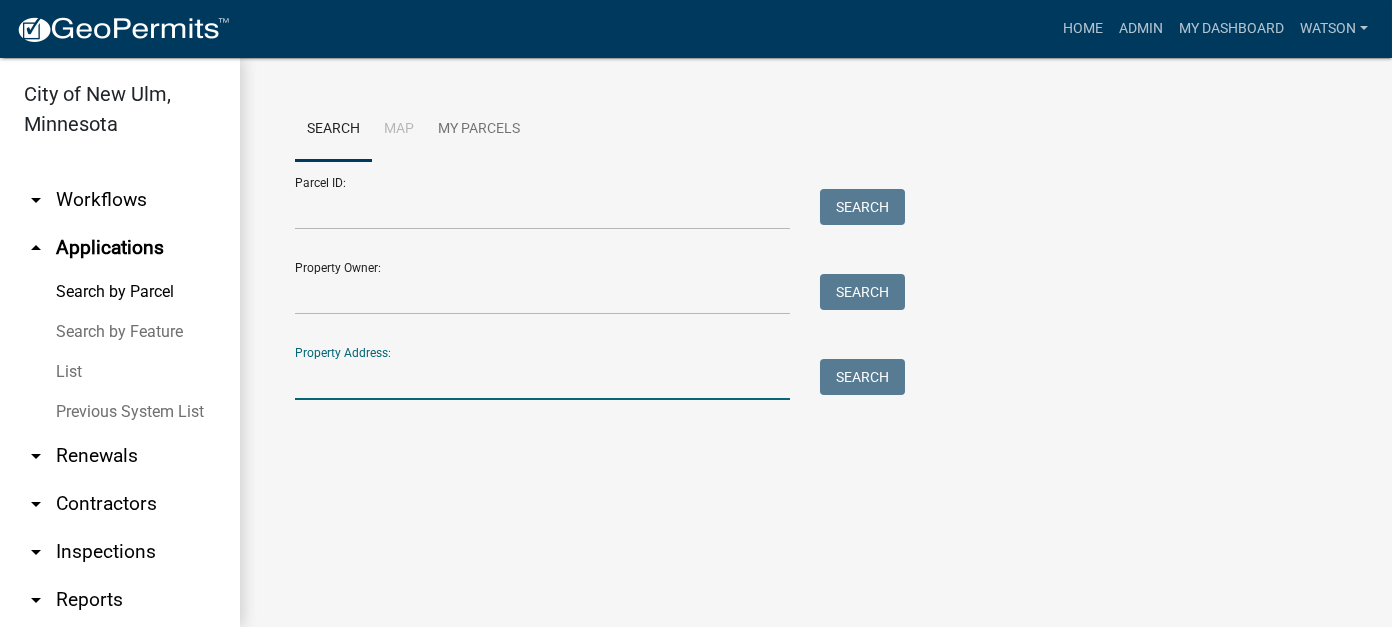 click on "Property Address:" at bounding box center [542, 379] 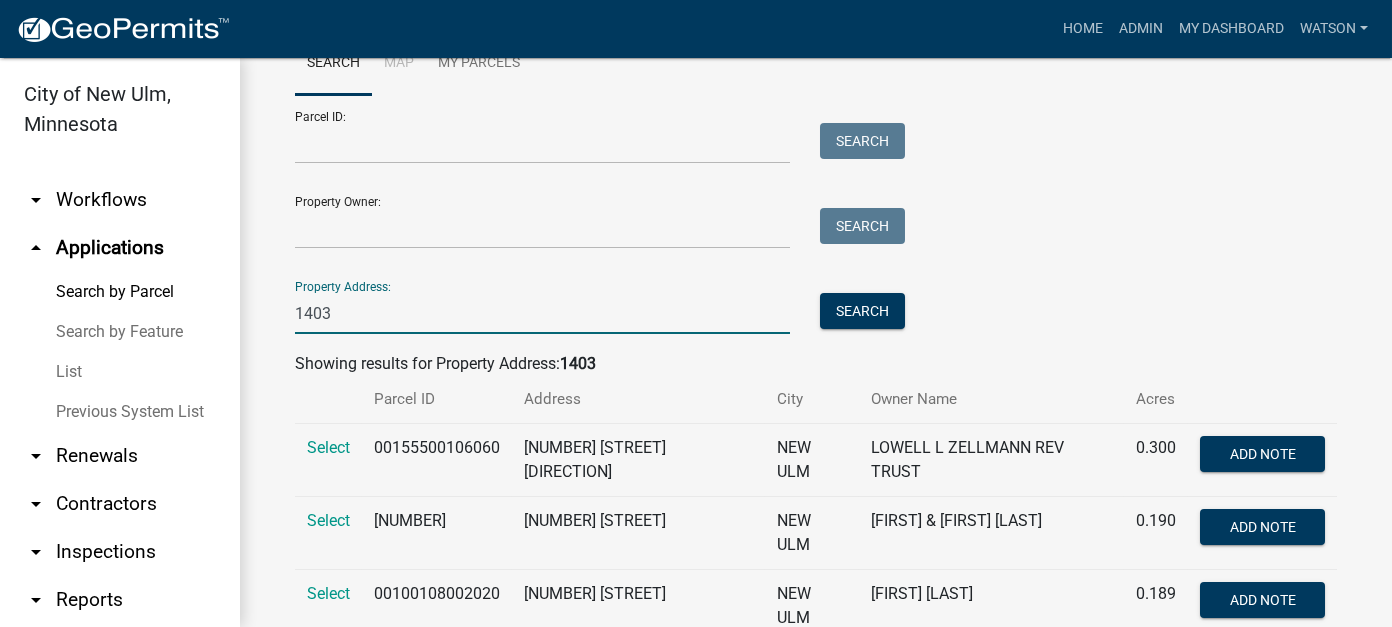 scroll, scrollTop: 100, scrollLeft: 0, axis: vertical 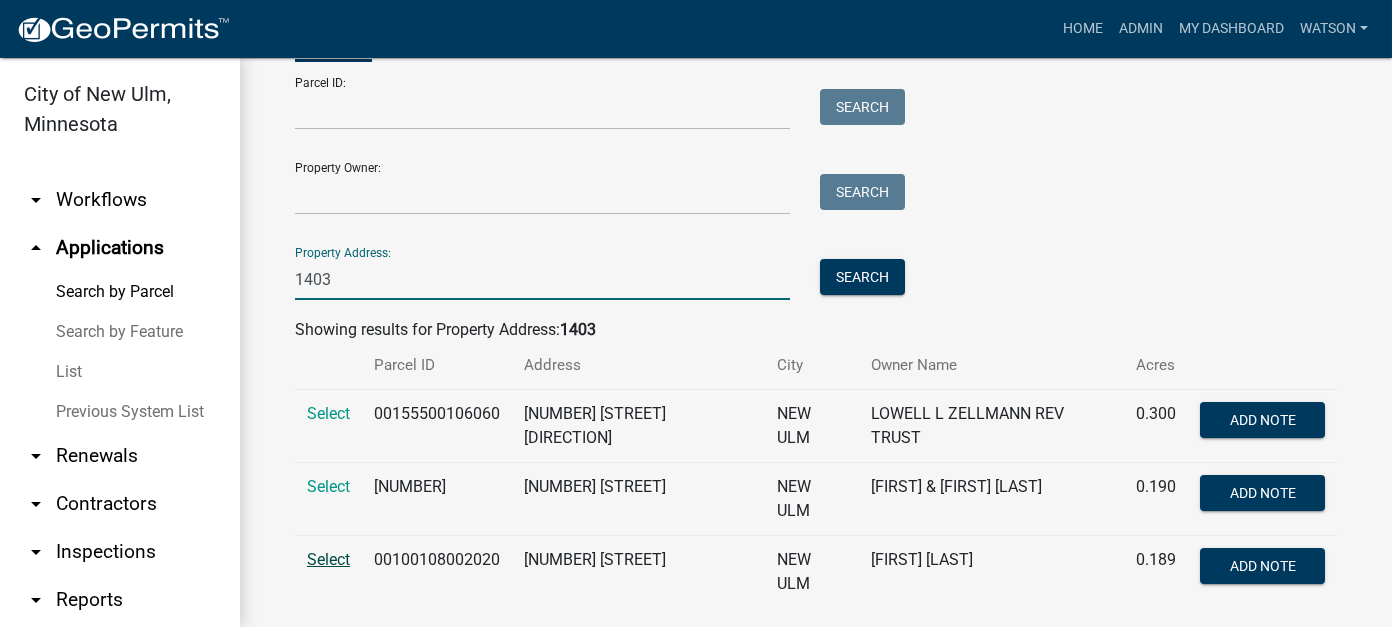 type on "1403" 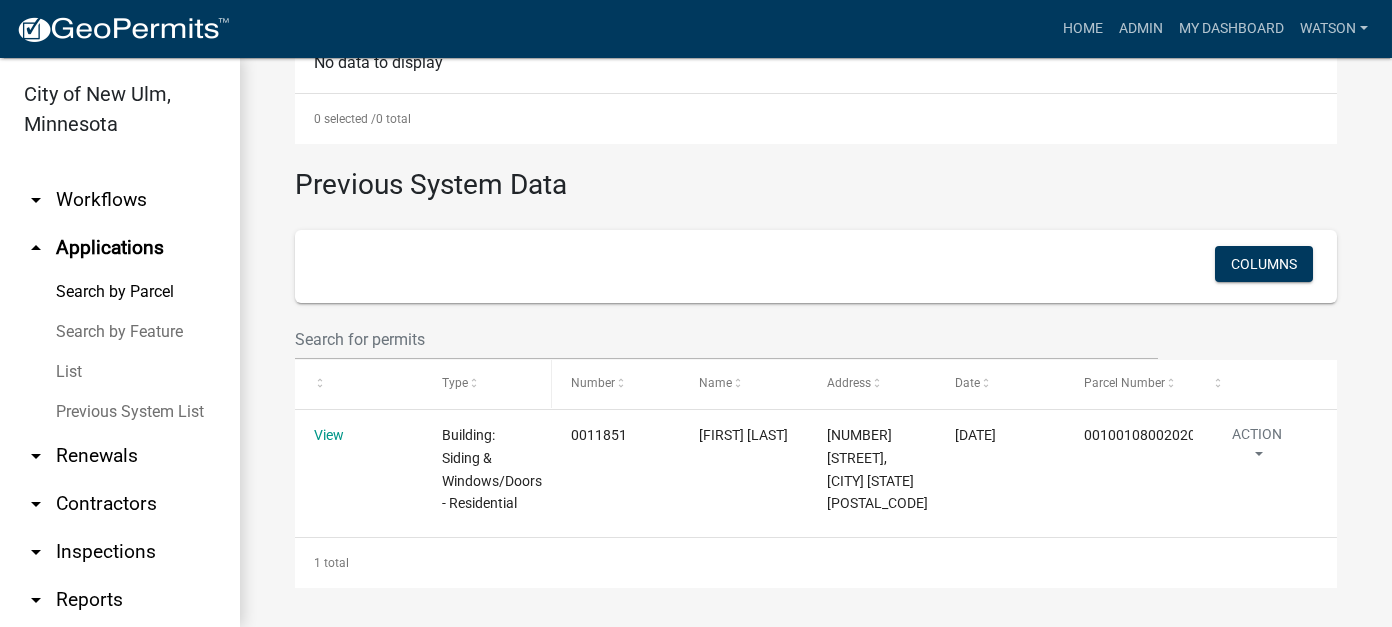 scroll, scrollTop: 786, scrollLeft: 0, axis: vertical 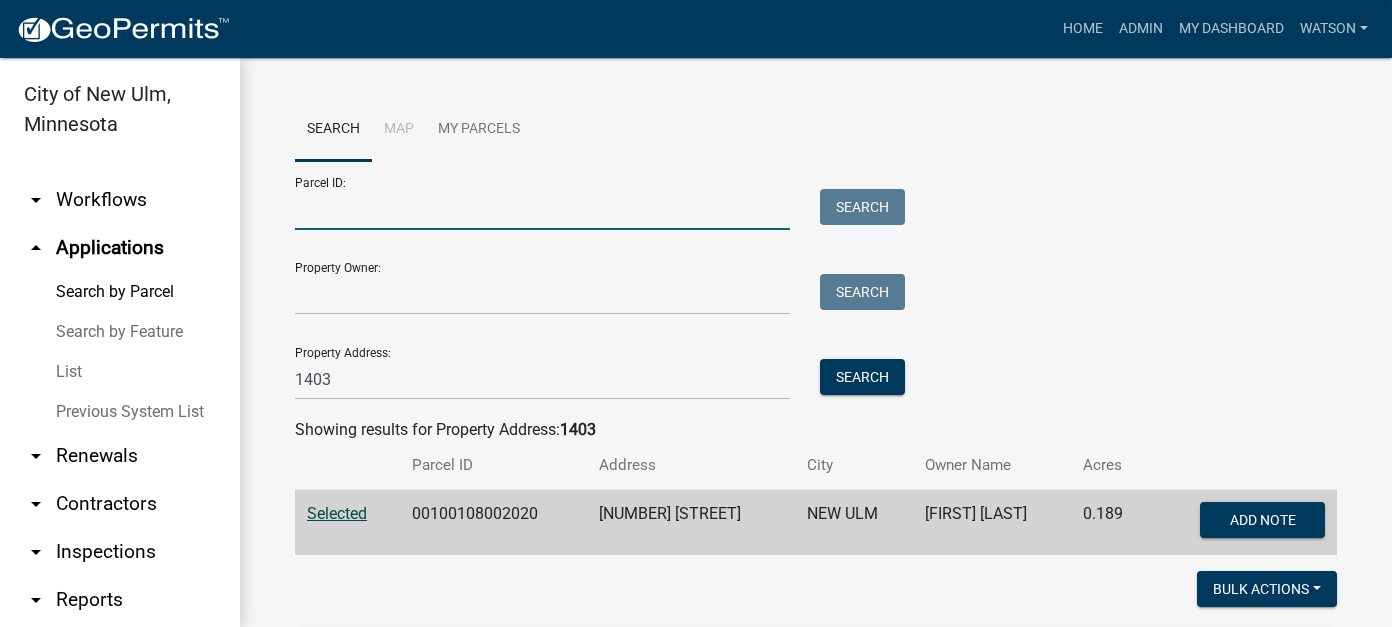 click on "Parcel ID:" at bounding box center (542, 209) 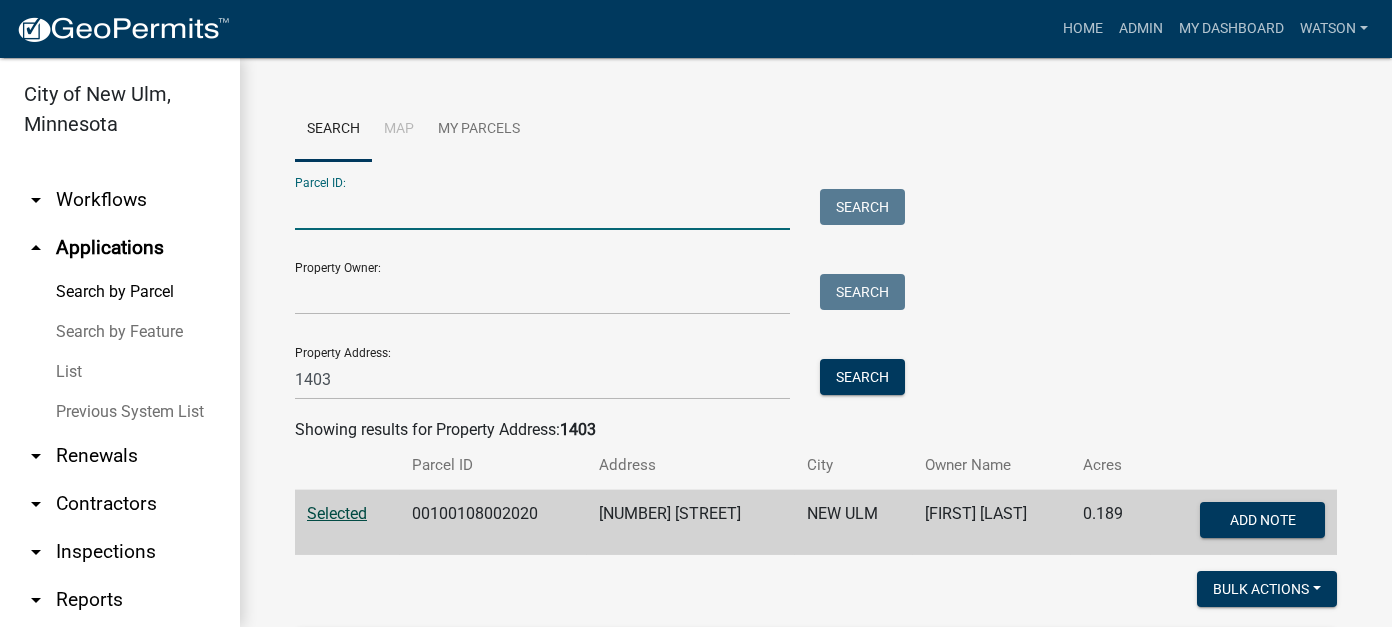 click on "Previous System List" at bounding box center [120, 412] 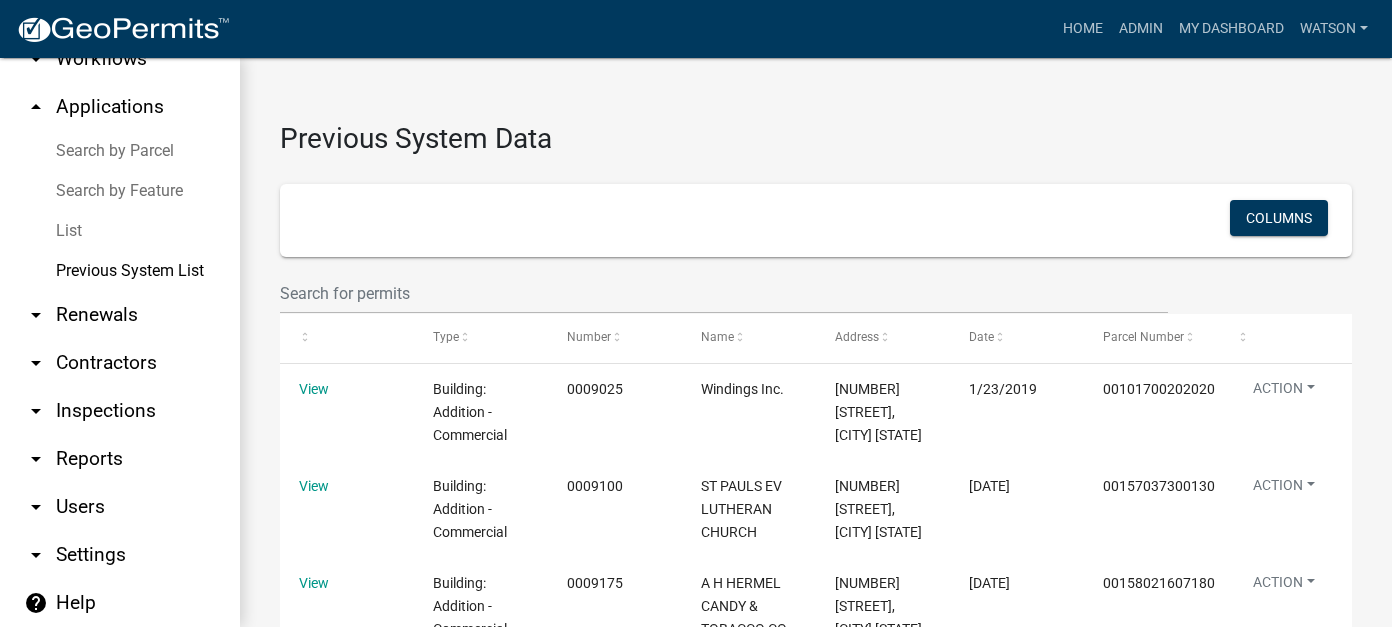 scroll, scrollTop: 148, scrollLeft: 0, axis: vertical 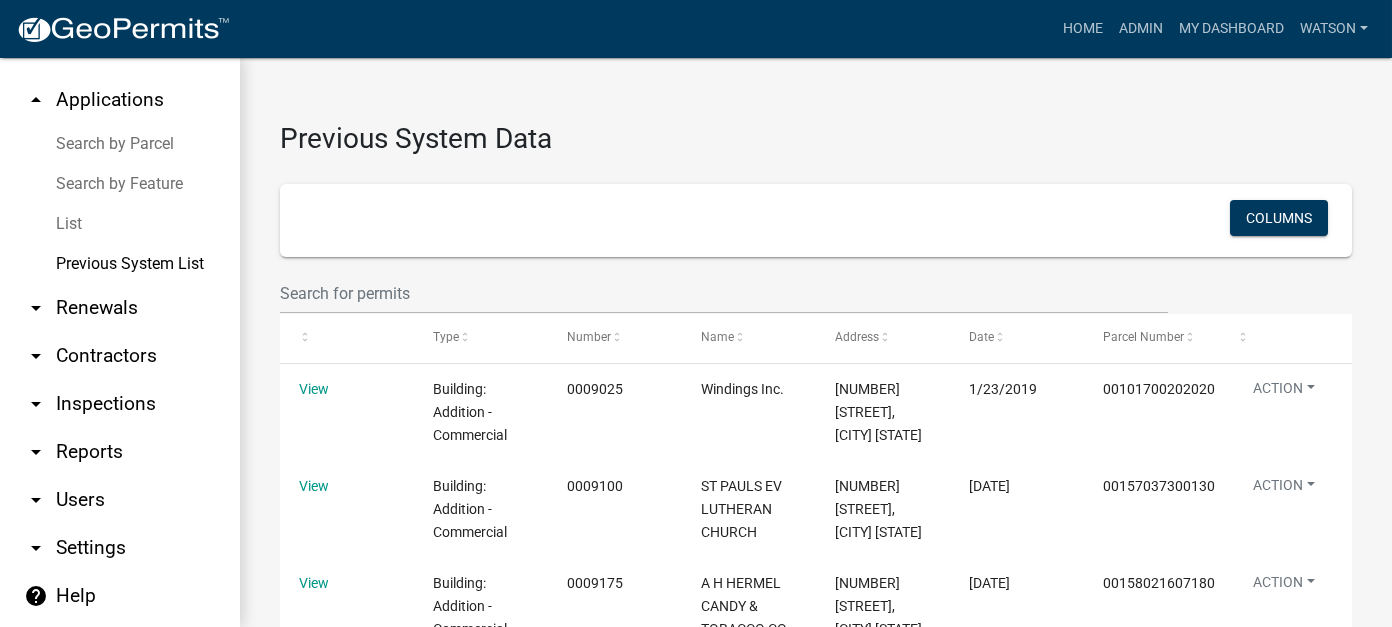 click on "arrow_drop_down   Reports" at bounding box center [120, 452] 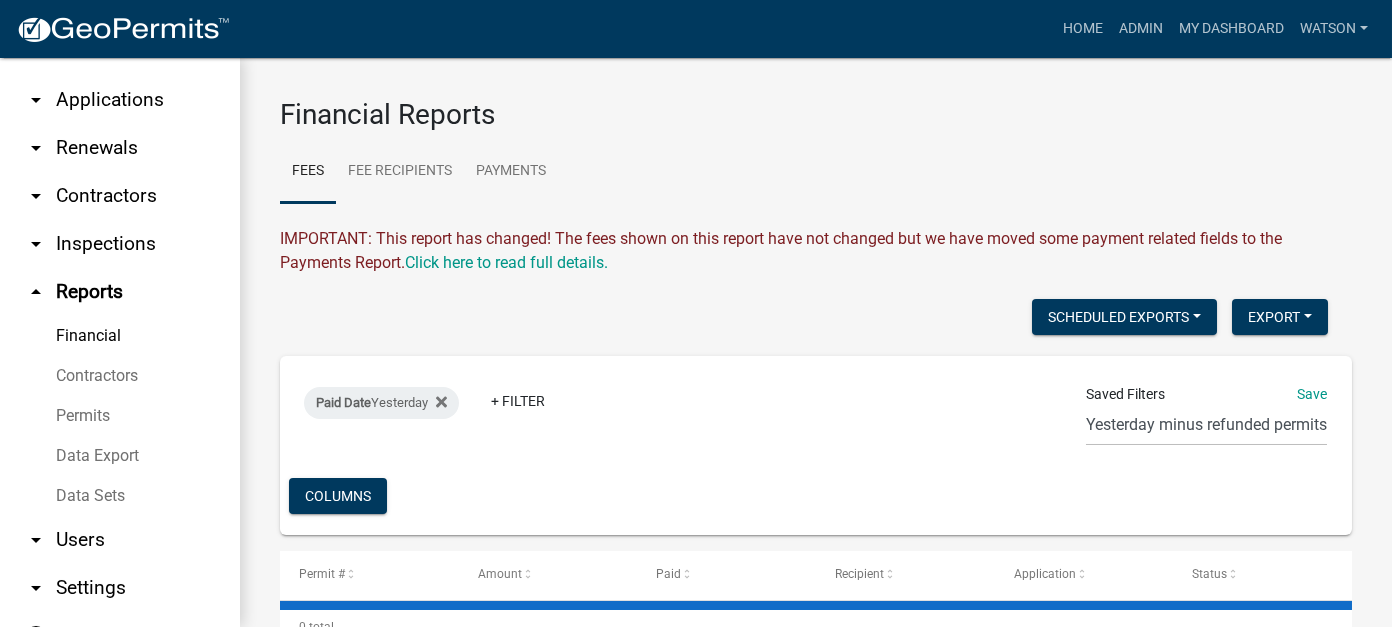 click on "Data Export" at bounding box center (120, 456) 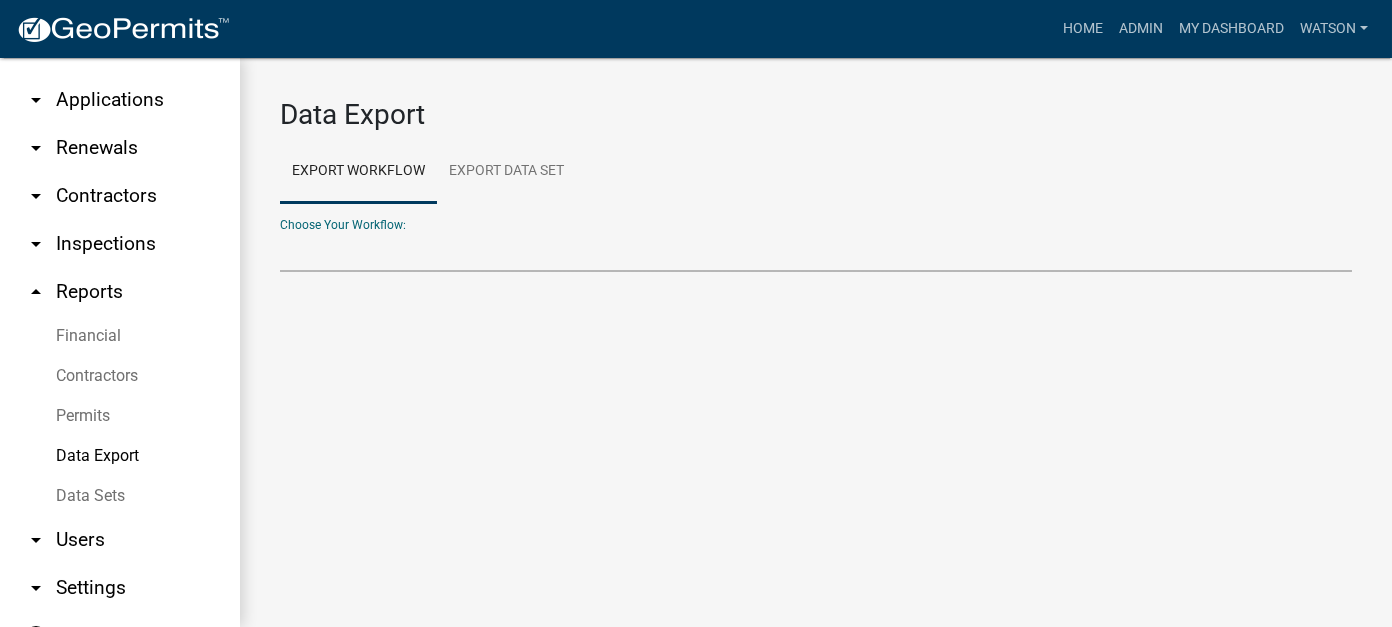 click on "Annual Contractor Registration Annual Contractor Registration Renewal Chicken Permit Commercial Building Permit Contractors Deck Permit Demolition Permit Fence Permit Getting Started Pulling Permits Goat Permit Inspection Only Permit Mechanical Commercial Permit - 2025 Mechanical Residential Permit - 2025 Mobile Homes & Building Moves Permit Calculator Required Documents for Permits Residential Building Permit Residential Remodel/Repair Permit Sign Permit Storm Water Permit Swimming Pool Permit XXX - Mechanical Commercial Permit  XXX - Mechanical Residential Permit  XXX - Residential Roofing - Siding - Windows - Doors Permit" at bounding box center [816, 251] 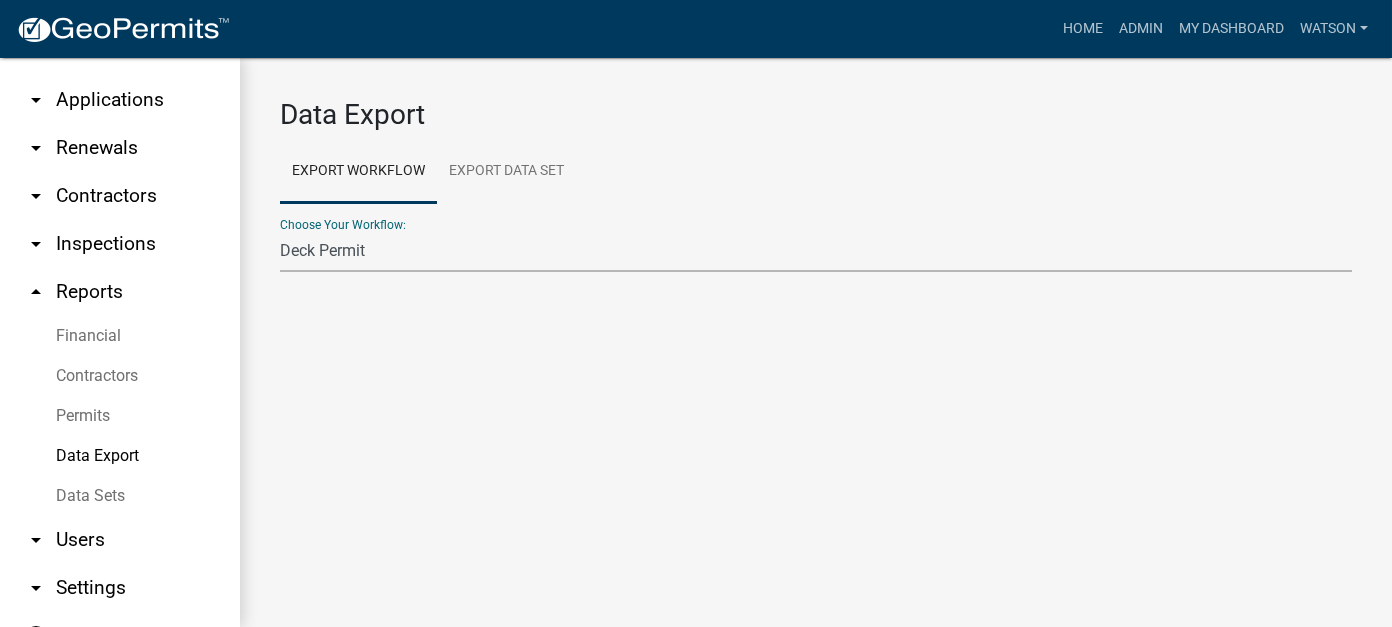 click on "Annual Contractor Registration Annual Contractor Registration Renewal Chicken Permit Commercial Building Permit Contractors Deck Permit Demolition Permit Fence Permit Getting Started Pulling Permits Goat Permit Inspection Only Permit Mechanical Commercial Permit - 2025 Mechanical Residential Permit - 2025 Mobile Homes & Building Moves Permit Calculator Required Documents for Permits Residential Building Permit Residential Remodel/Repair Permit Sign Permit Storm Water Permit Swimming Pool Permit XXX - Mechanical Commercial Permit  XXX - Mechanical Residential Permit  XXX - Residential Roofing - Siding - Windows - Doors Permit" at bounding box center (816, 251) 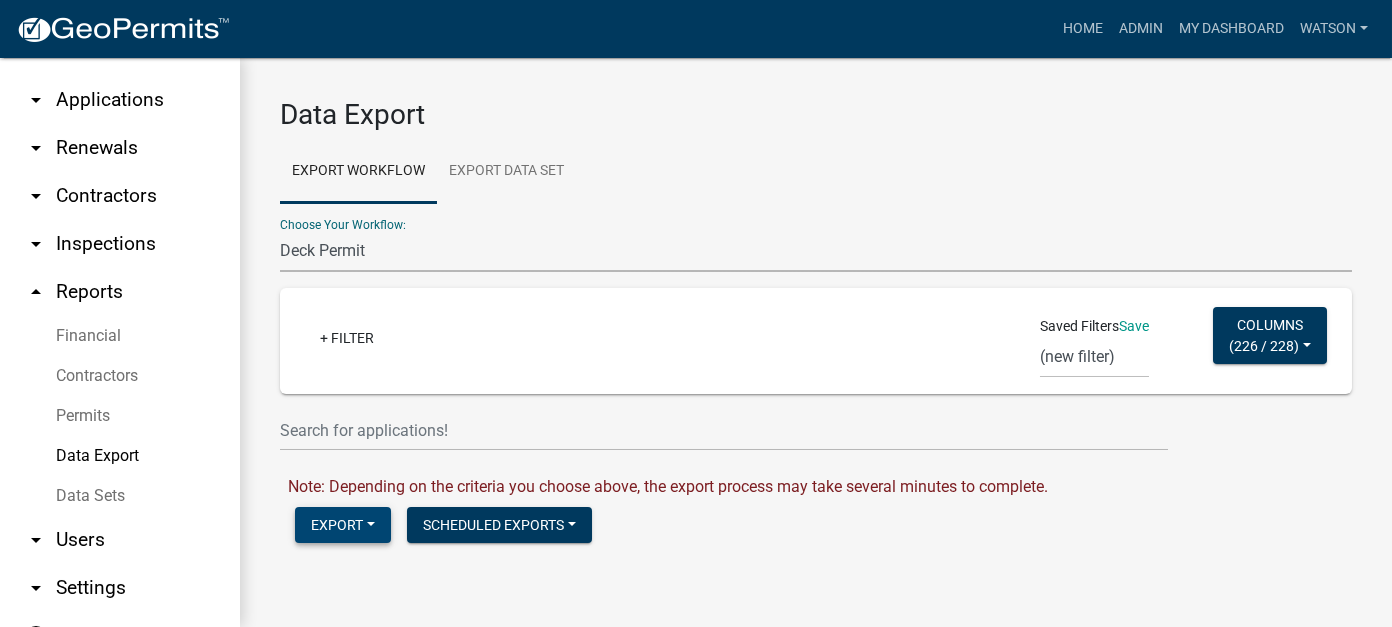 click on "Export" at bounding box center [343, 525] 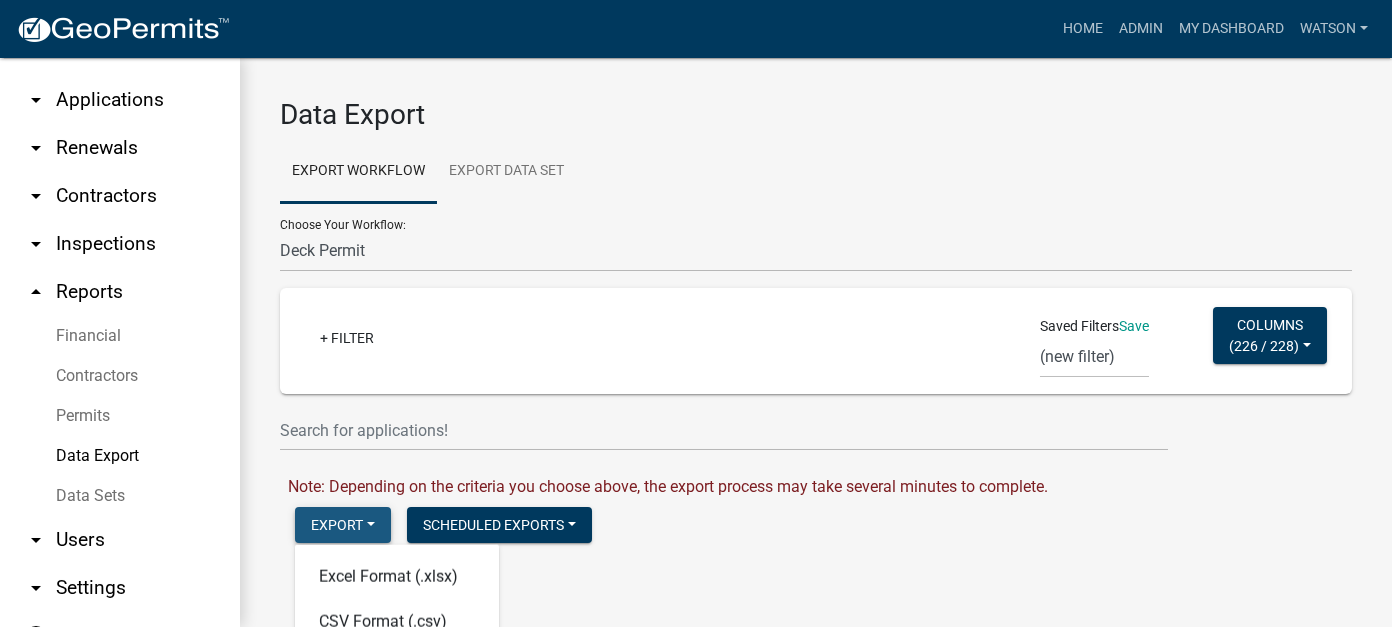click on "Export" at bounding box center (343, 525) 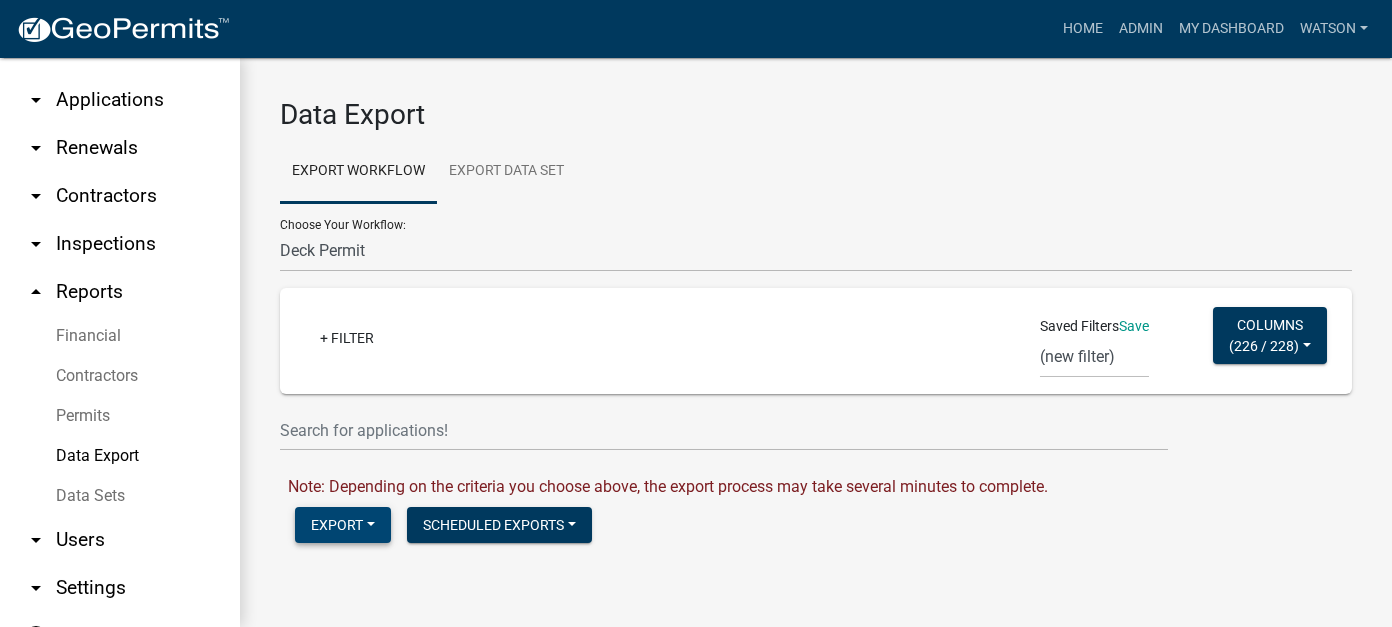 click on "Export" at bounding box center [343, 525] 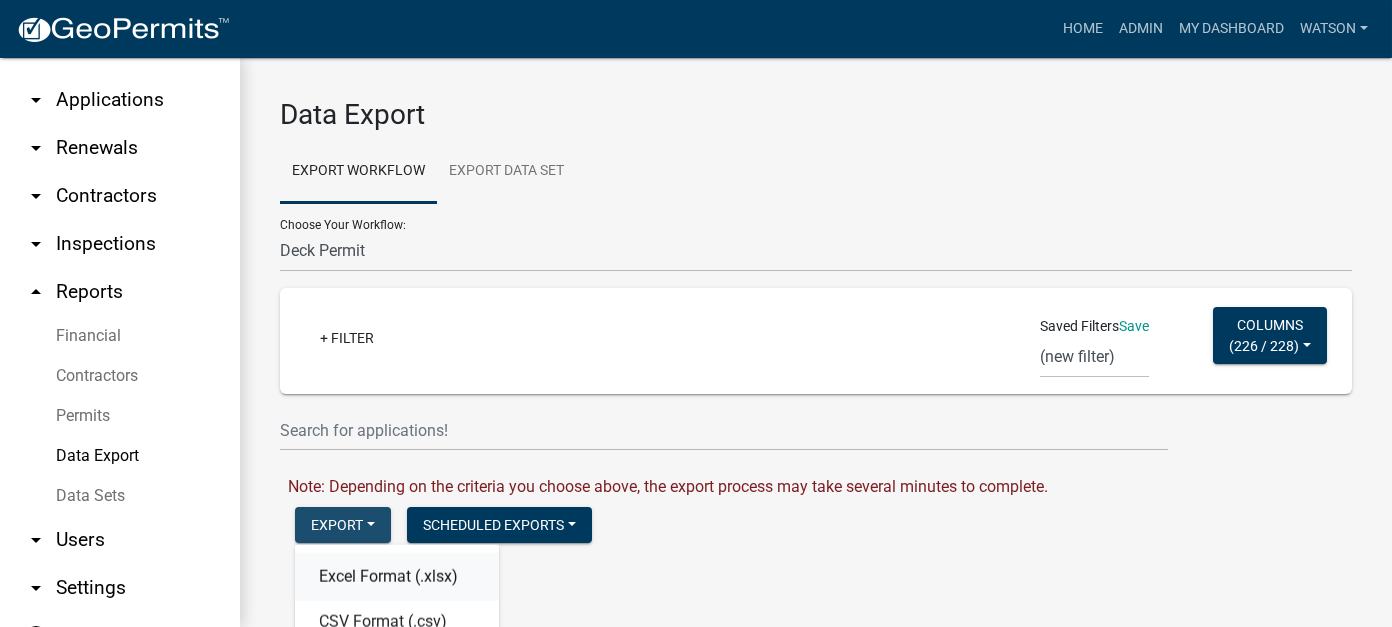 click on "Excel Format (.xlsx)" 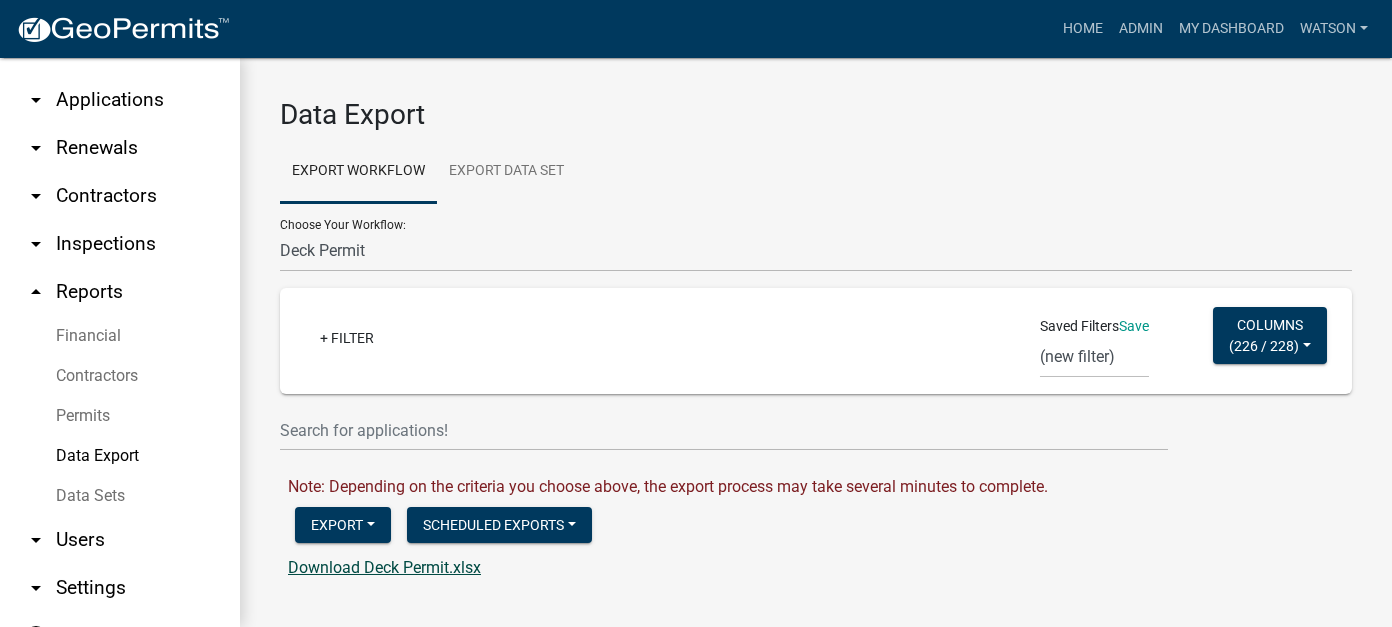 click on "Download Deck Permit.xlsx" 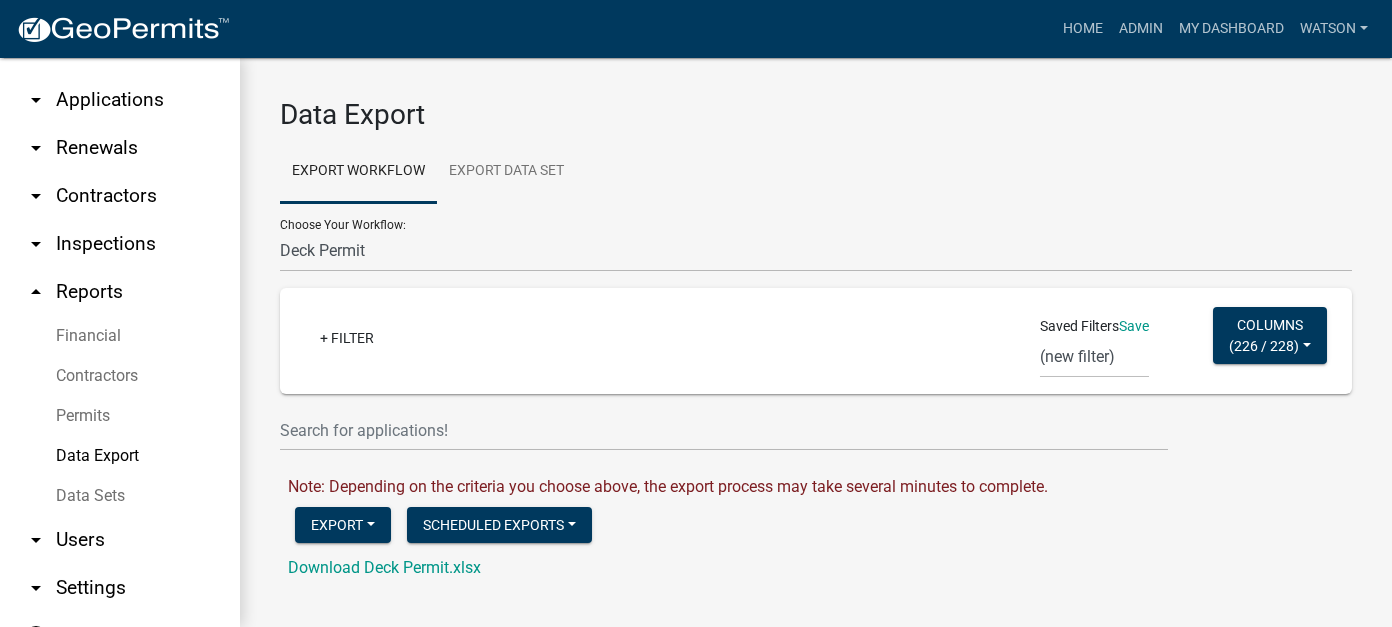click on "arrow_drop_down   Applications" at bounding box center (120, 100) 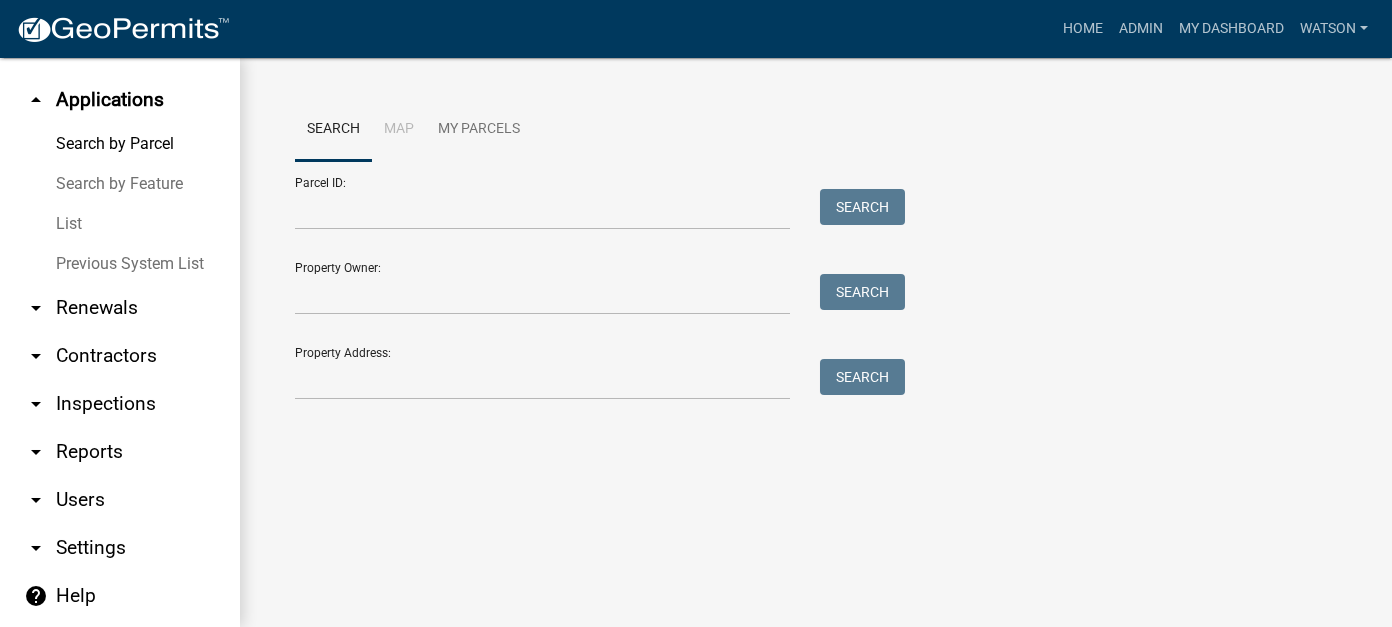 click on "List" at bounding box center (120, 224) 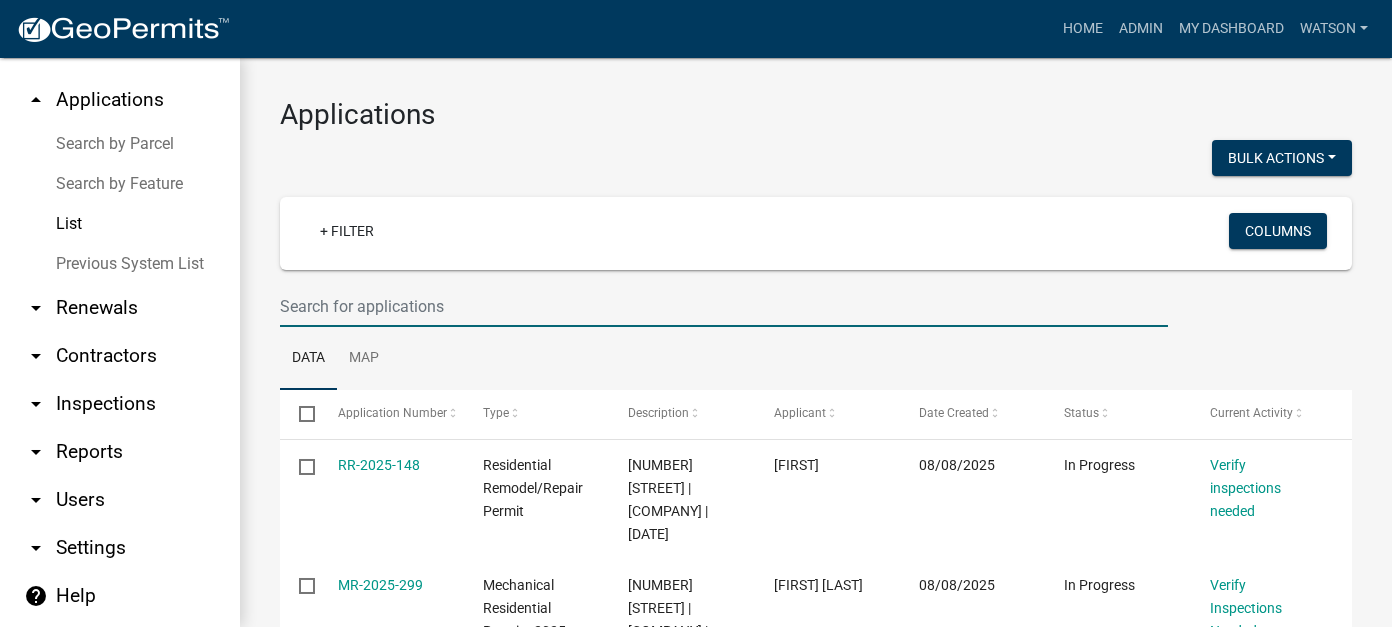 click at bounding box center (724, 306) 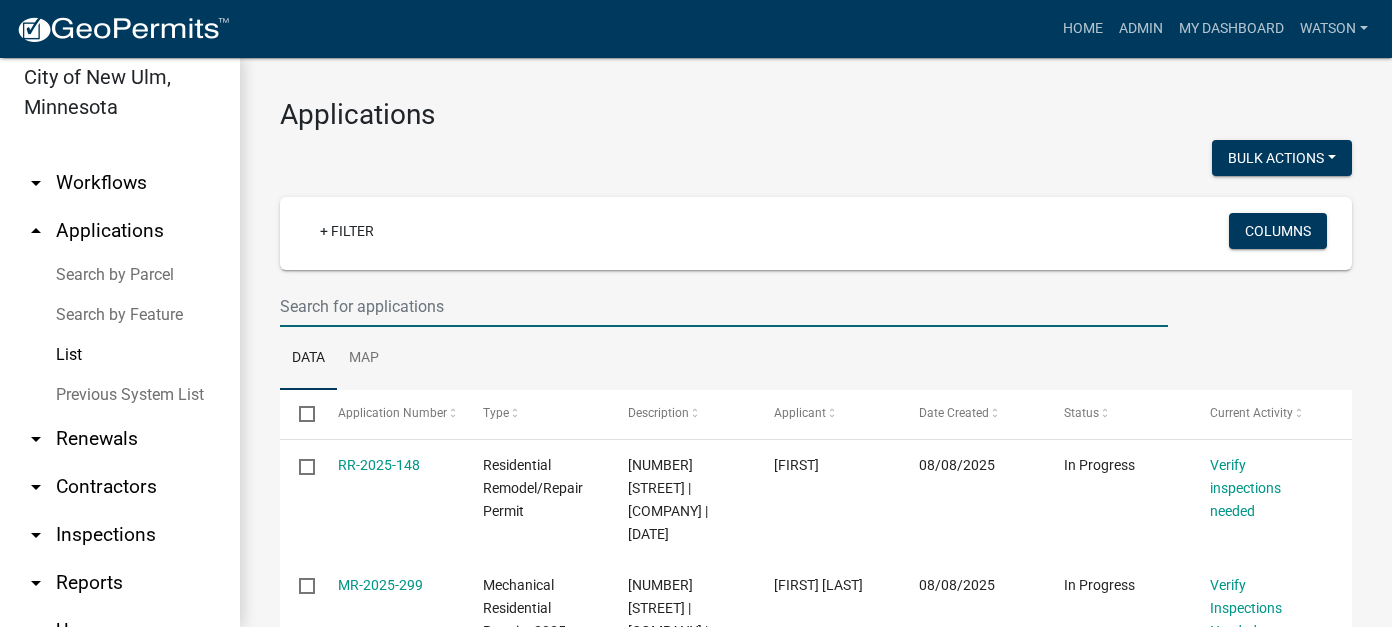 scroll, scrollTop: 0, scrollLeft: 0, axis: both 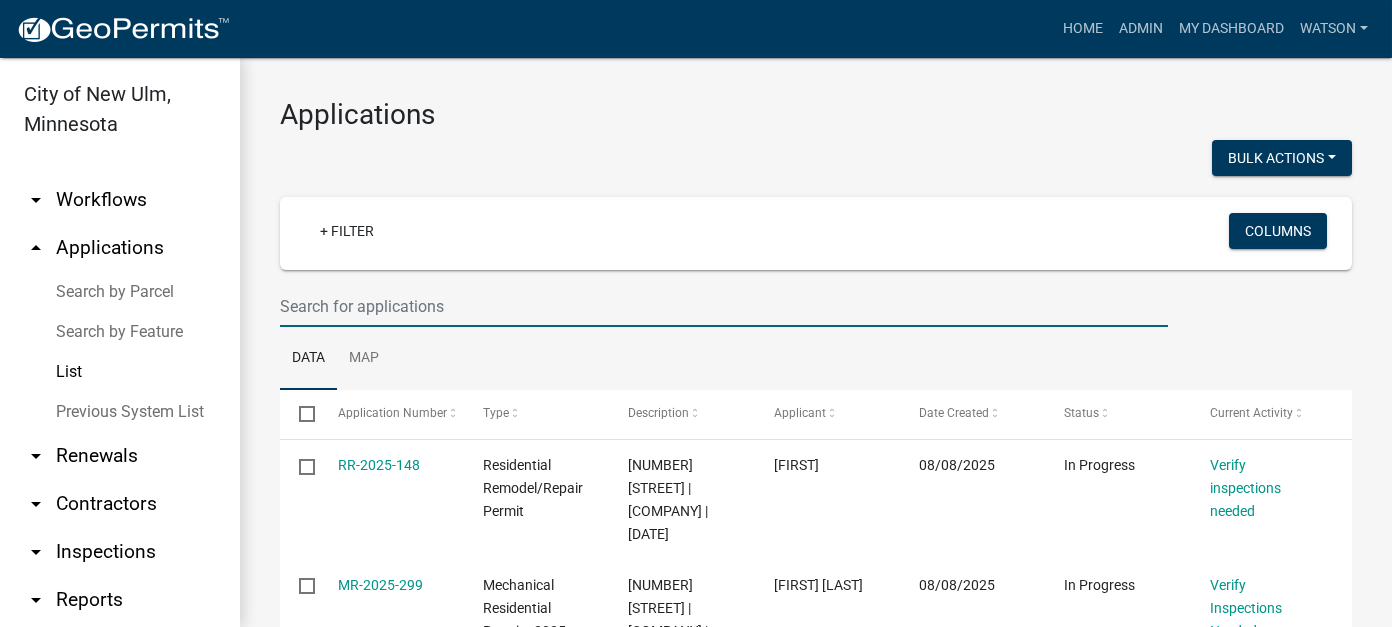click on "arrow_drop_down   Workflows" at bounding box center [120, 200] 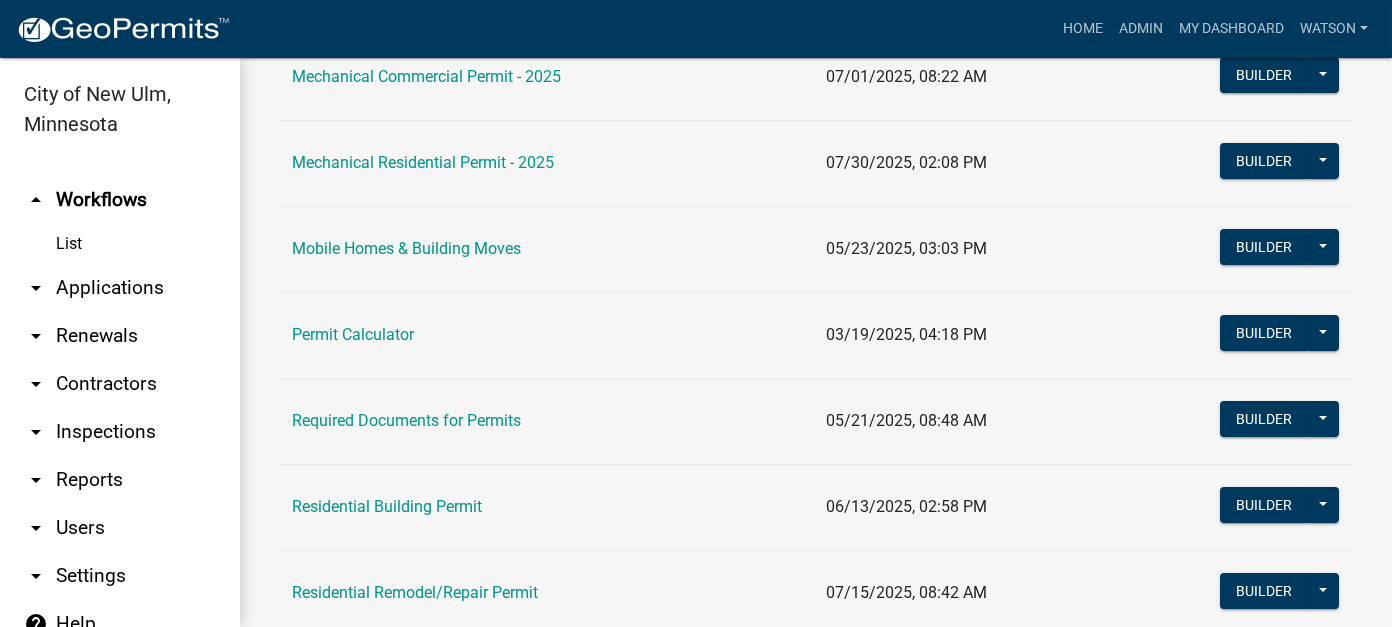 scroll, scrollTop: 1200, scrollLeft: 0, axis: vertical 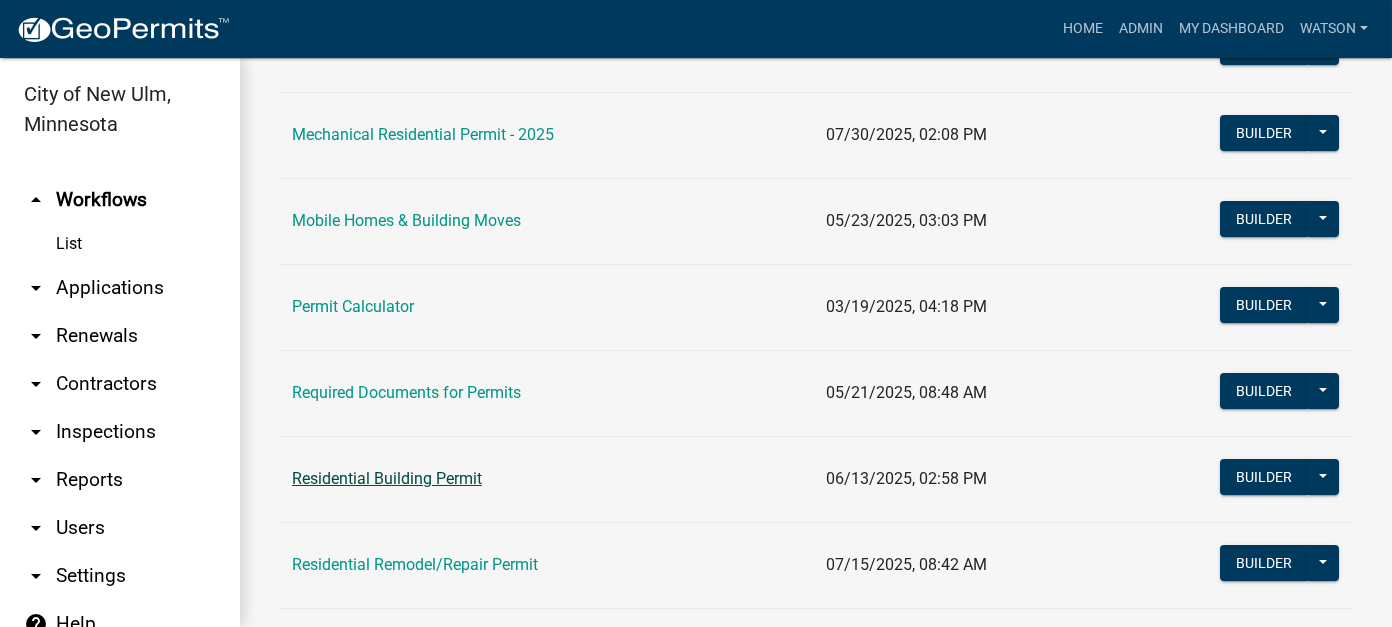 click on "Residential Building Permit" at bounding box center [387, 478] 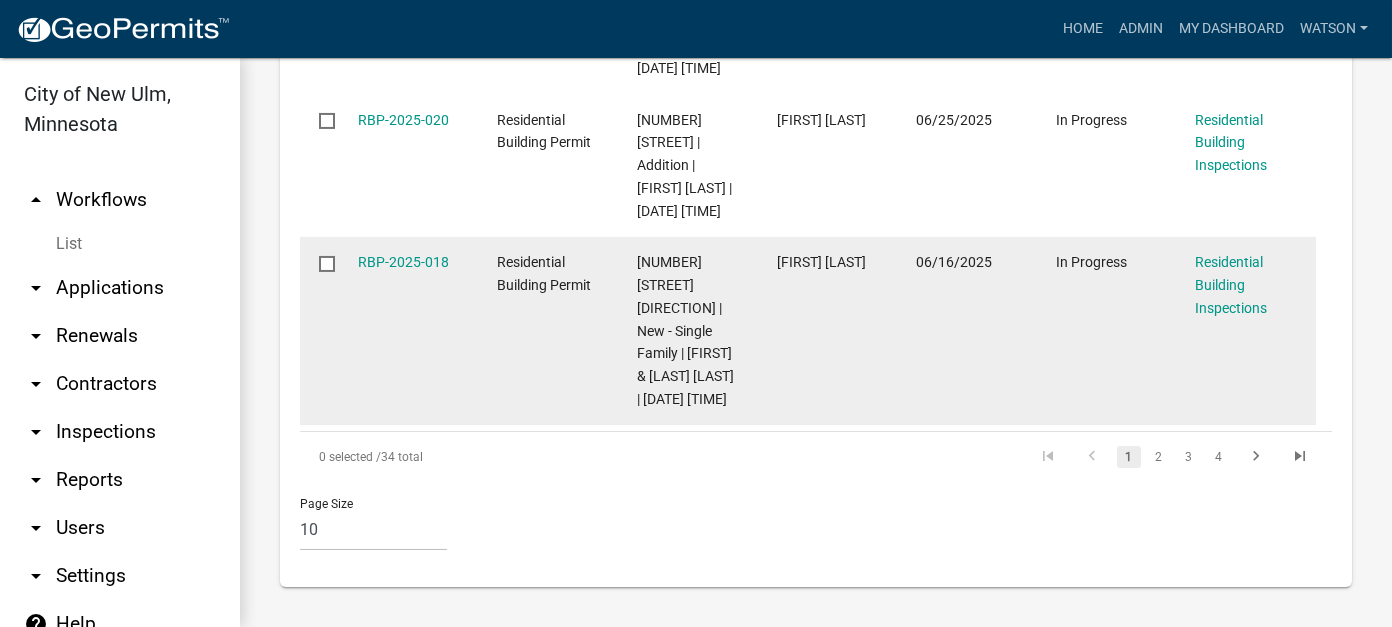 scroll, scrollTop: 2594, scrollLeft: 0, axis: vertical 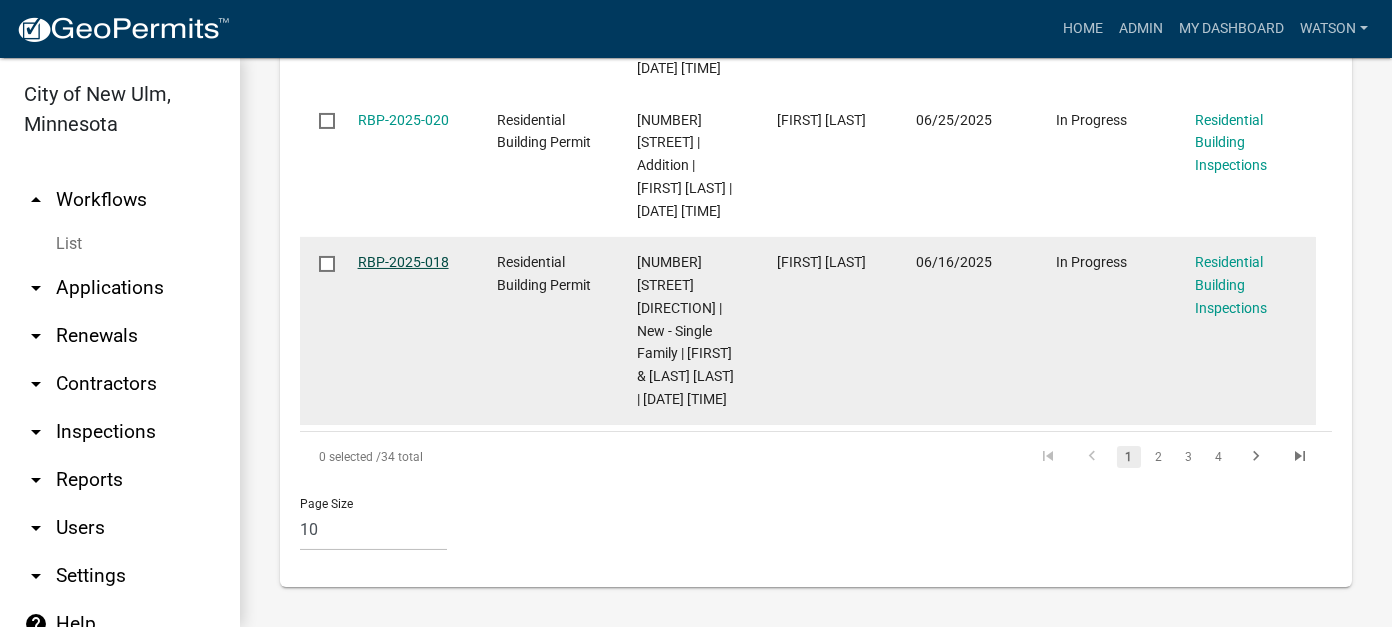 click on "RBP-2025-018" 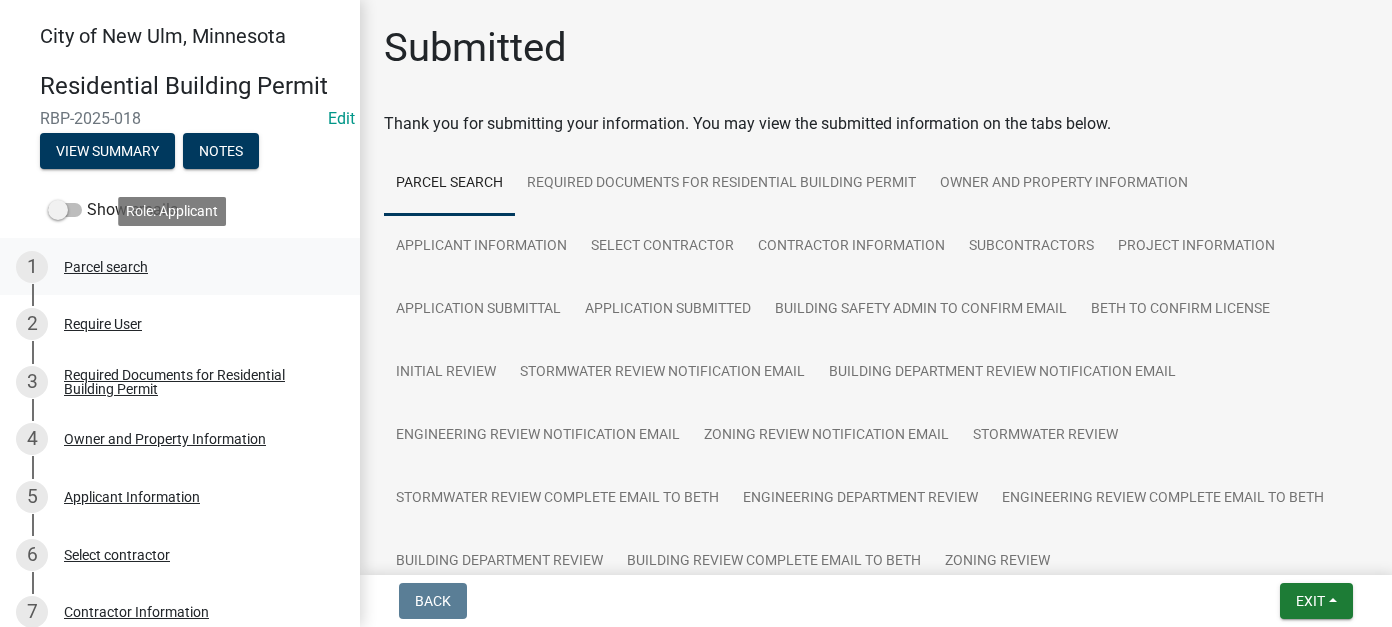 click on "1     Parcel search" at bounding box center [172, 267] 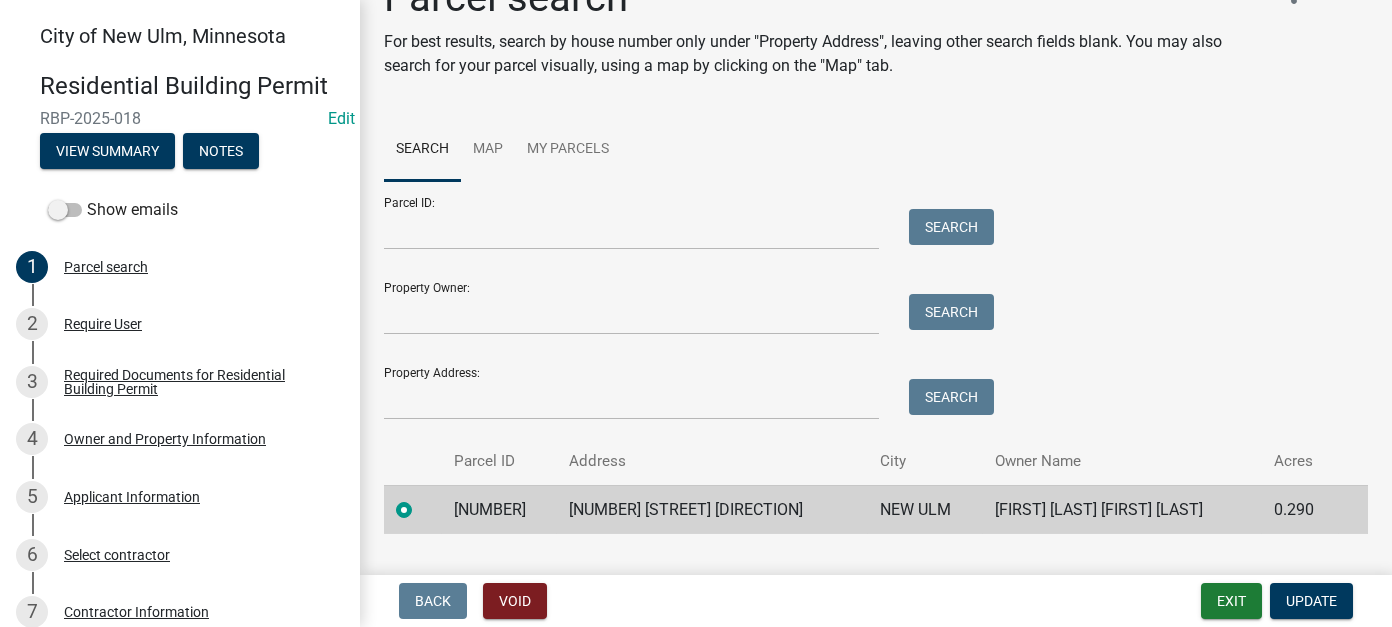 scroll, scrollTop: 94, scrollLeft: 0, axis: vertical 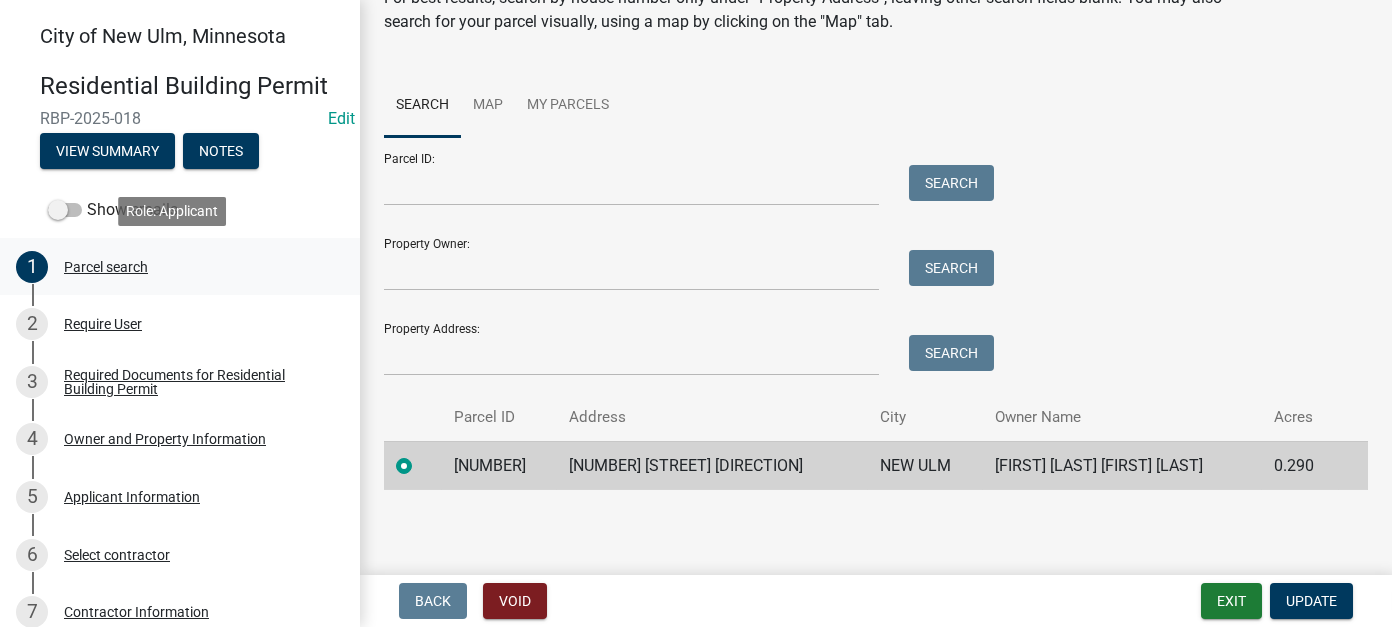 click on "Parcel search" at bounding box center (106, 267) 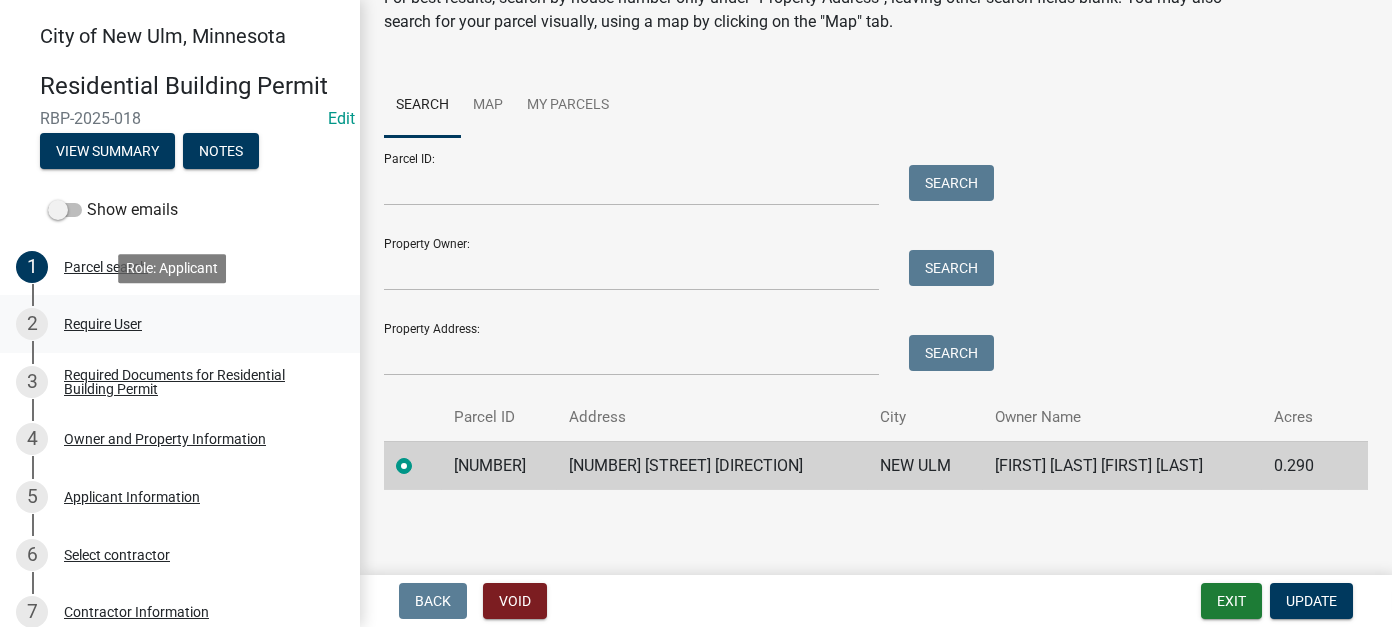 click on "2     Require User" at bounding box center [172, 324] 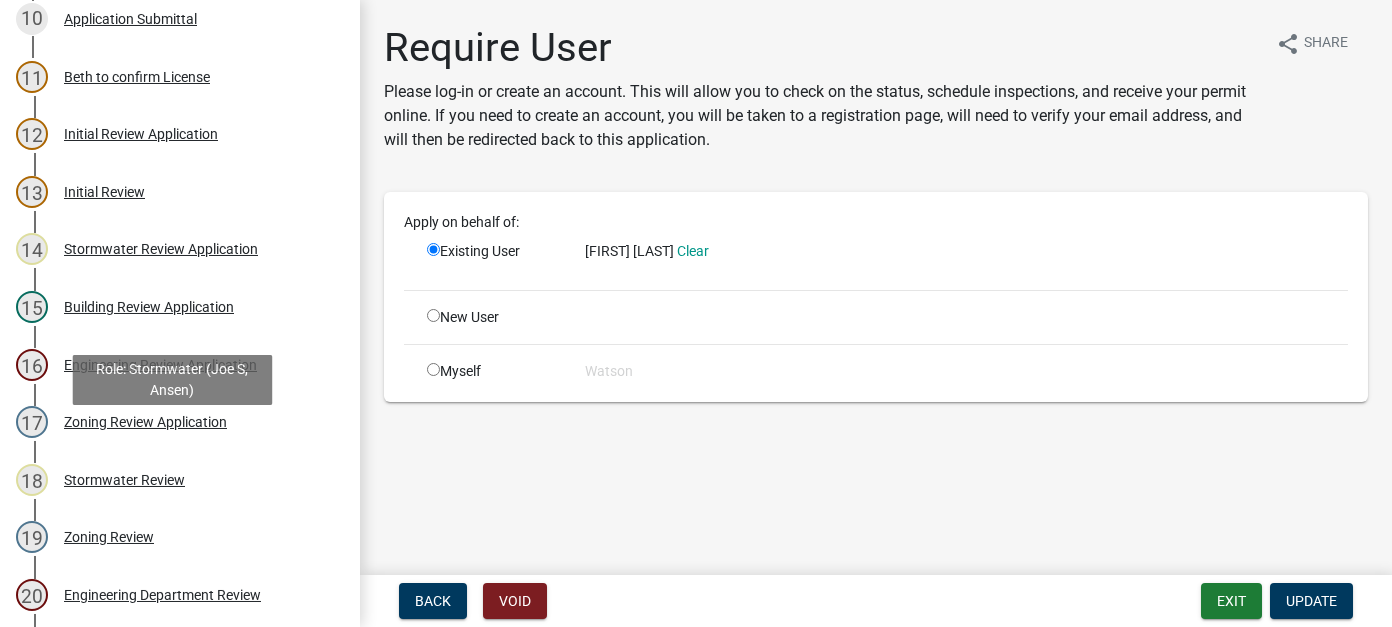scroll, scrollTop: 800, scrollLeft: 0, axis: vertical 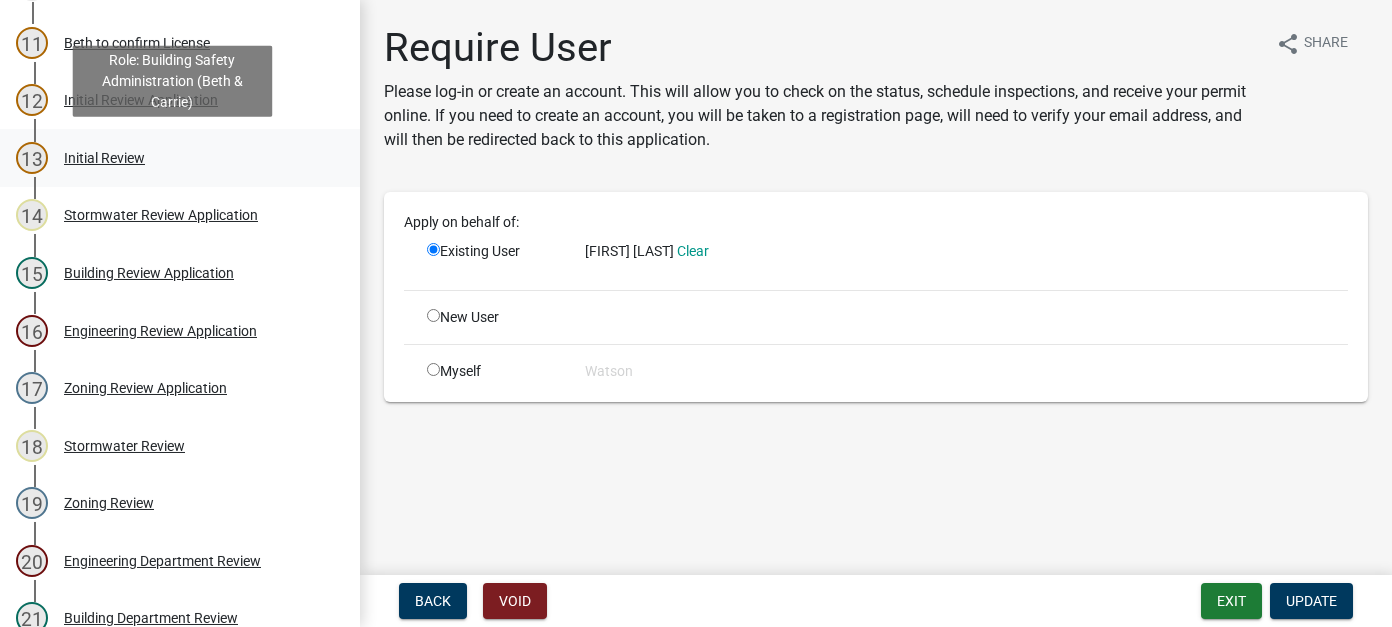 click on "Initial Review" at bounding box center [104, 158] 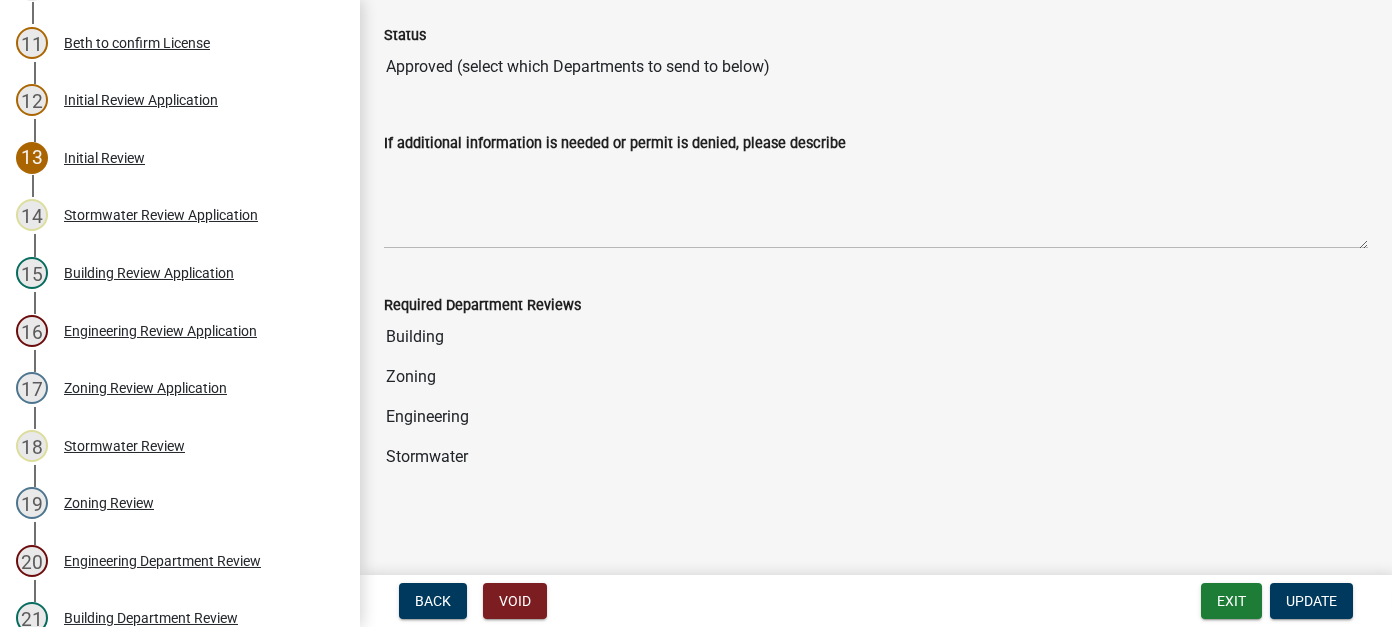 scroll, scrollTop: 0, scrollLeft: 0, axis: both 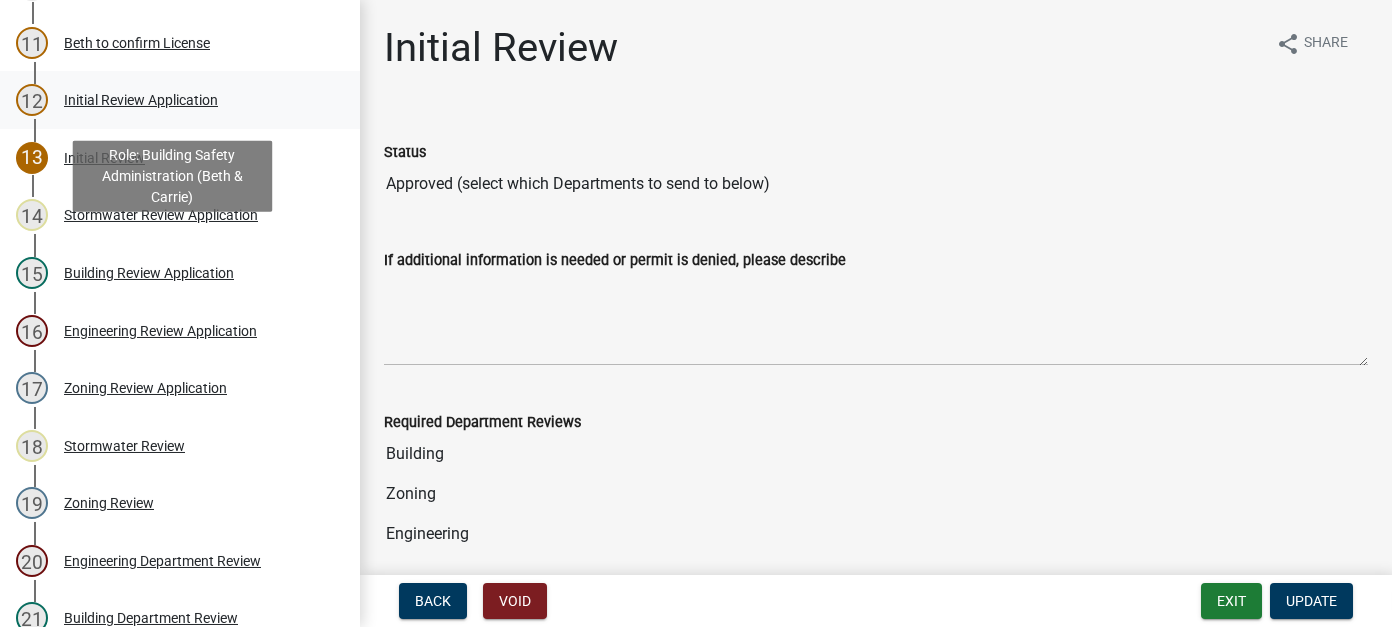 click on "Initial Review Application" at bounding box center [141, 100] 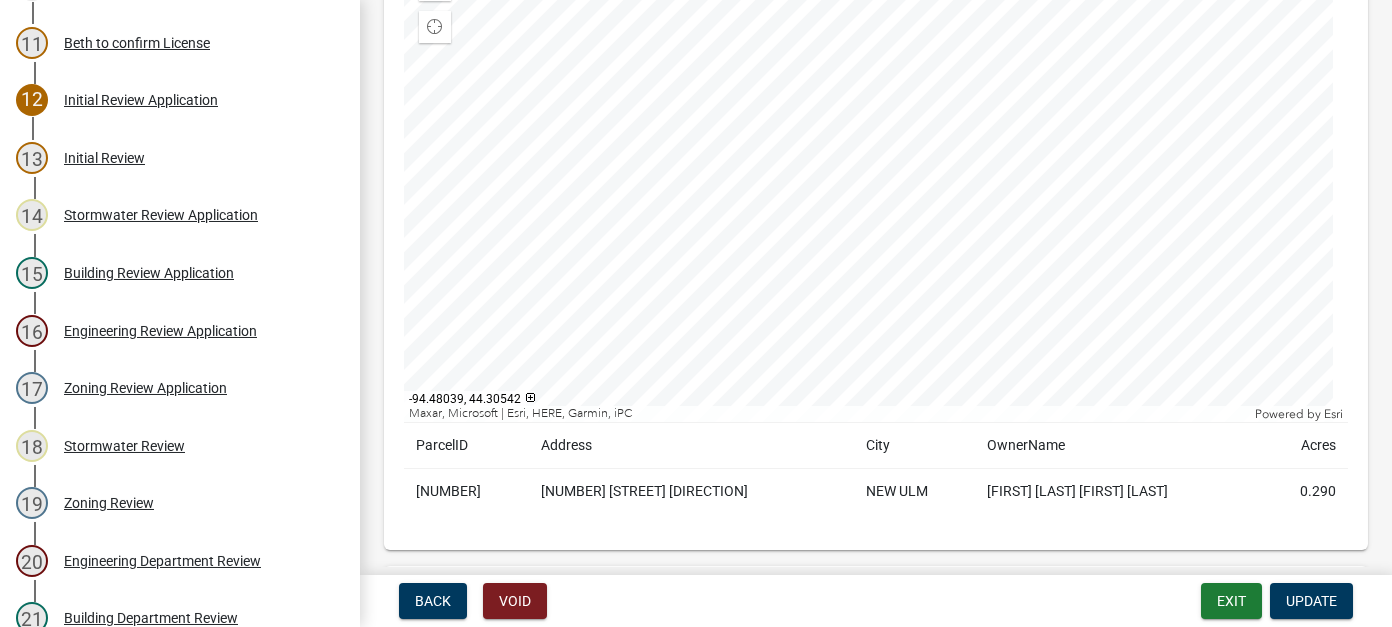 scroll, scrollTop: 300, scrollLeft: 0, axis: vertical 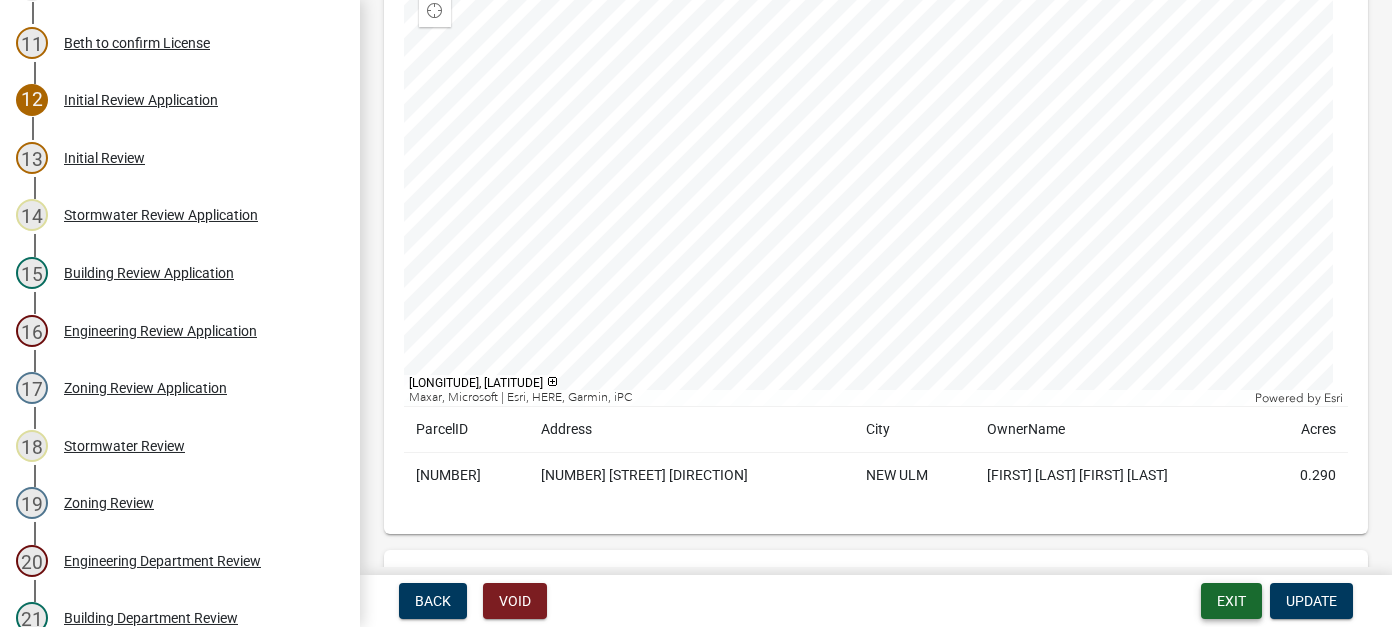 click on "Exit" at bounding box center [1231, 601] 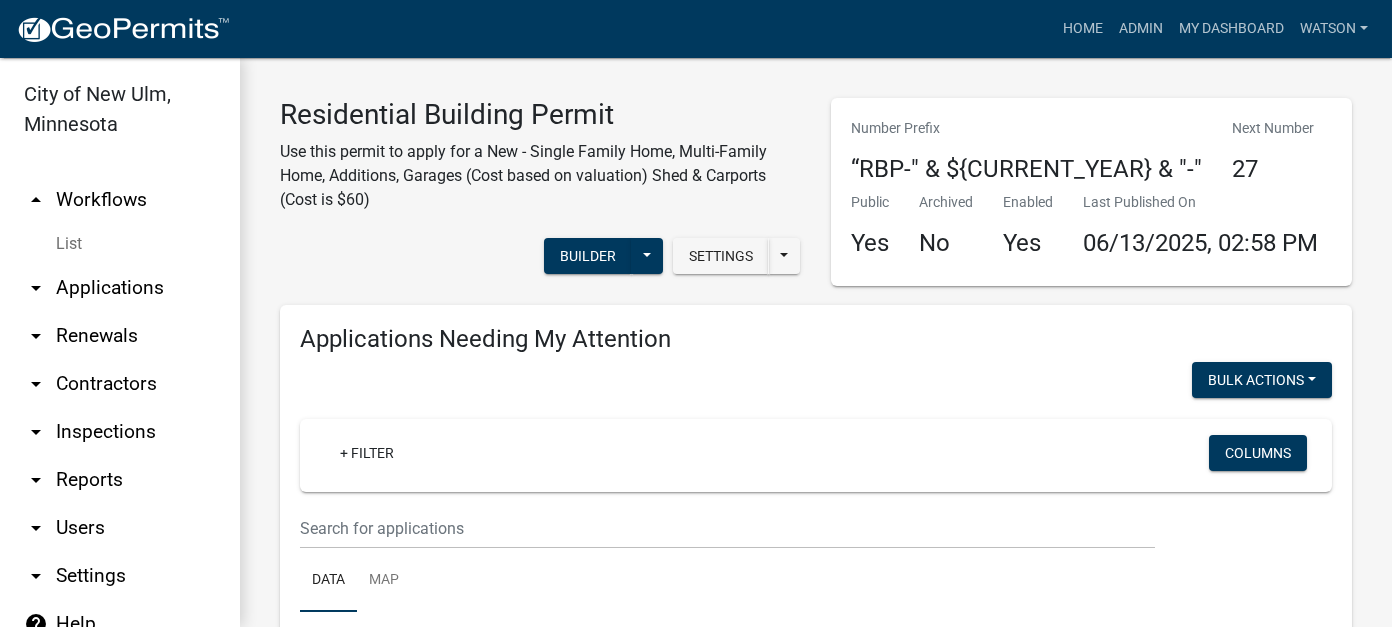 click on "List" at bounding box center (120, 244) 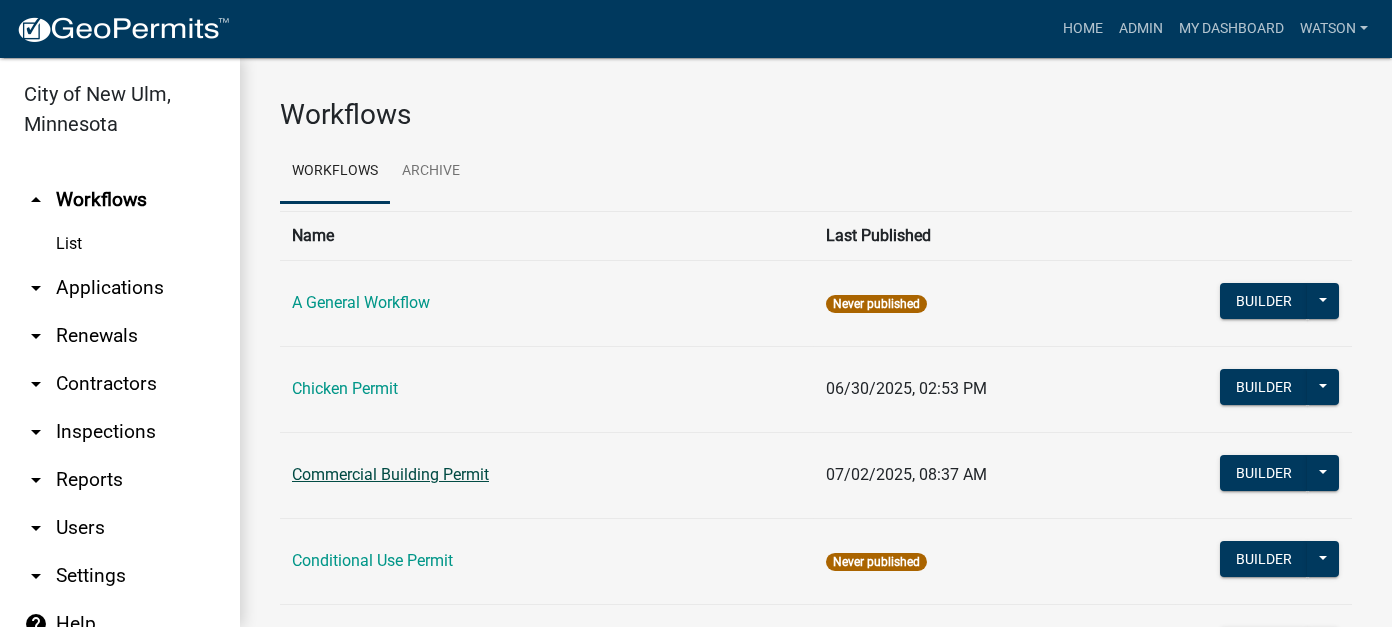 click on "Commercial Building Permit" at bounding box center (390, 474) 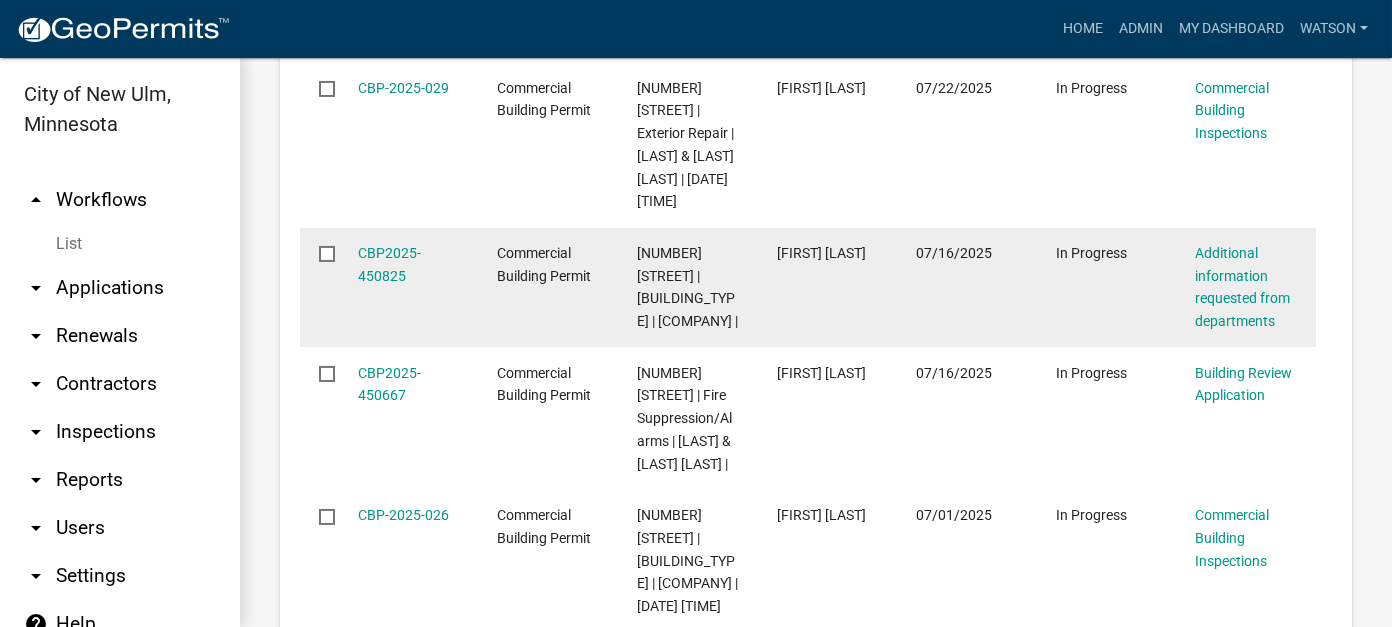 scroll, scrollTop: 2000, scrollLeft: 0, axis: vertical 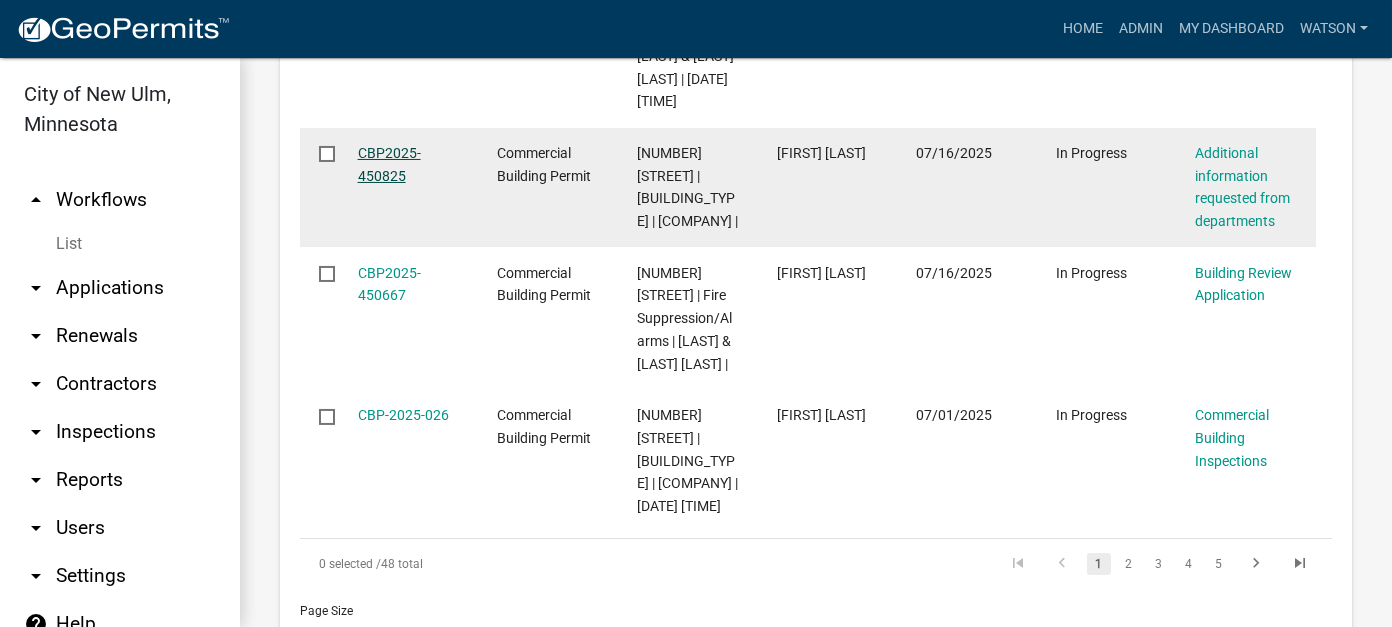 click on "CBP2025-450825" 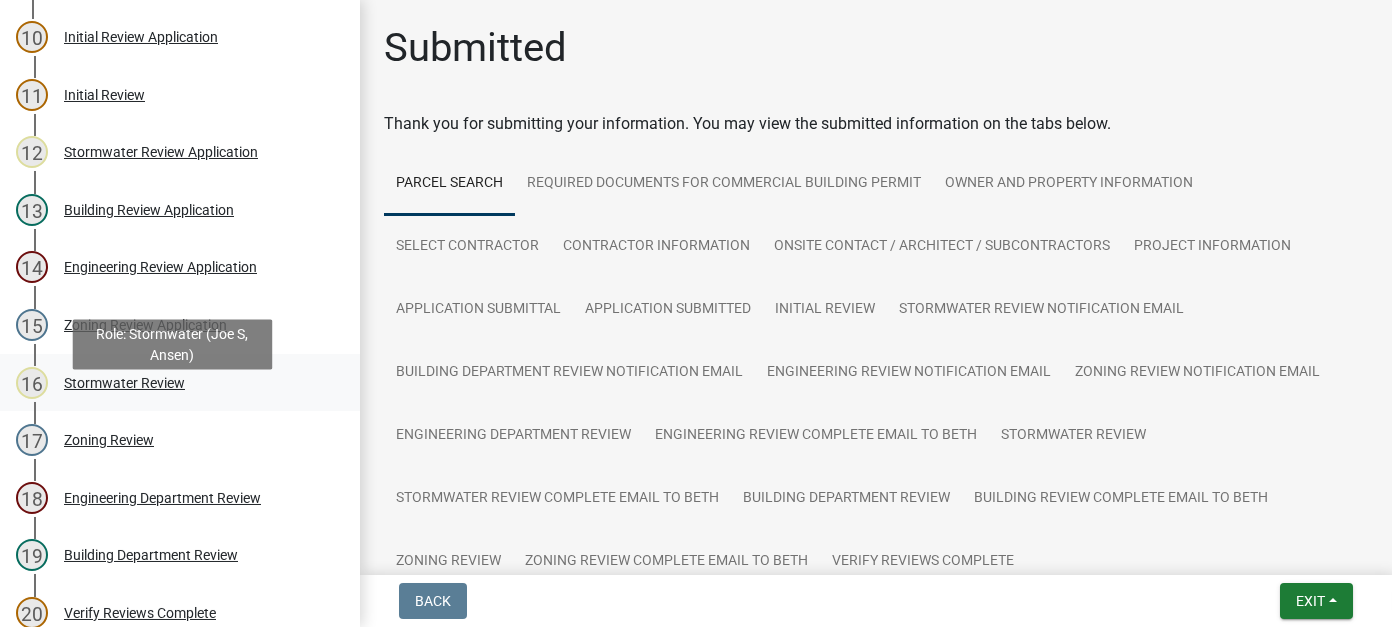 scroll, scrollTop: 700, scrollLeft: 0, axis: vertical 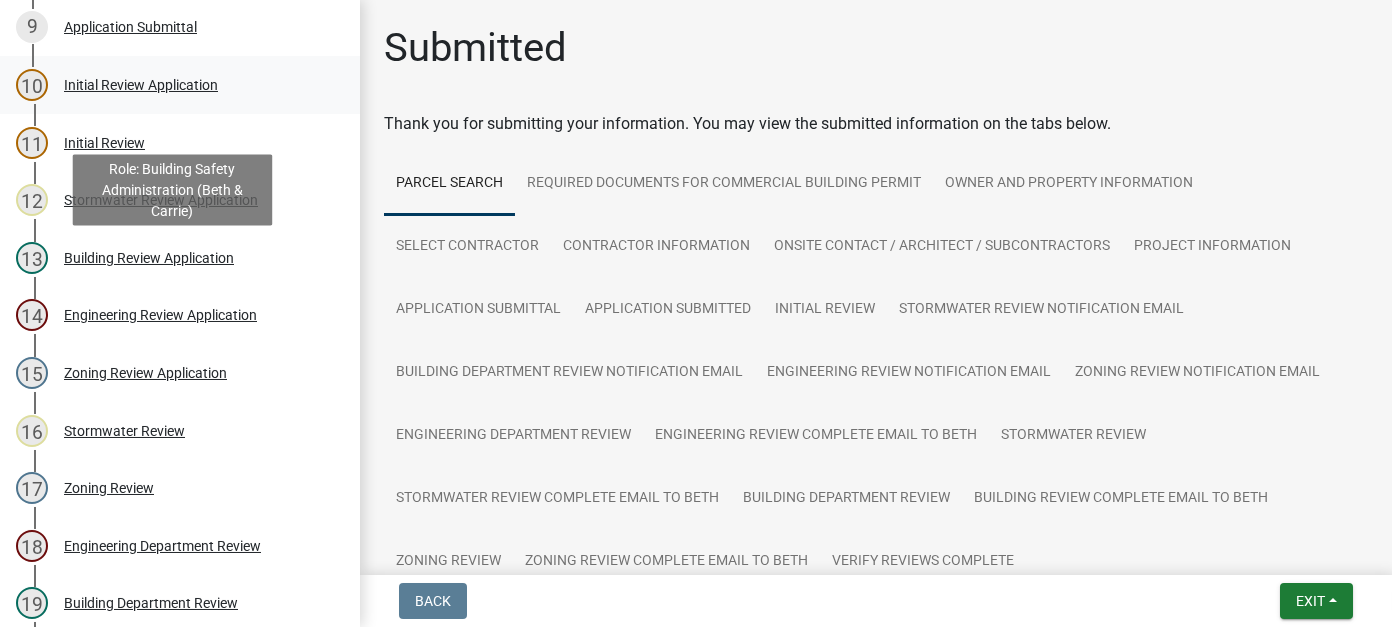 click on "Initial Review Application" at bounding box center [141, 85] 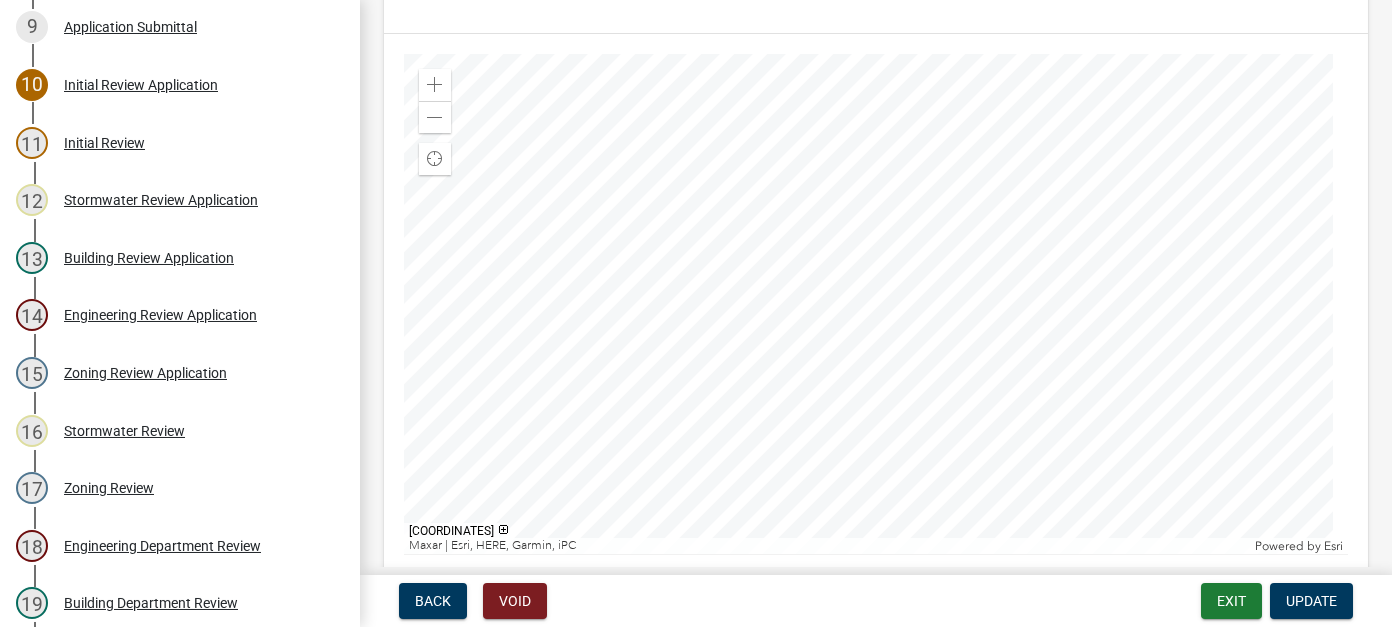 scroll, scrollTop: 200, scrollLeft: 0, axis: vertical 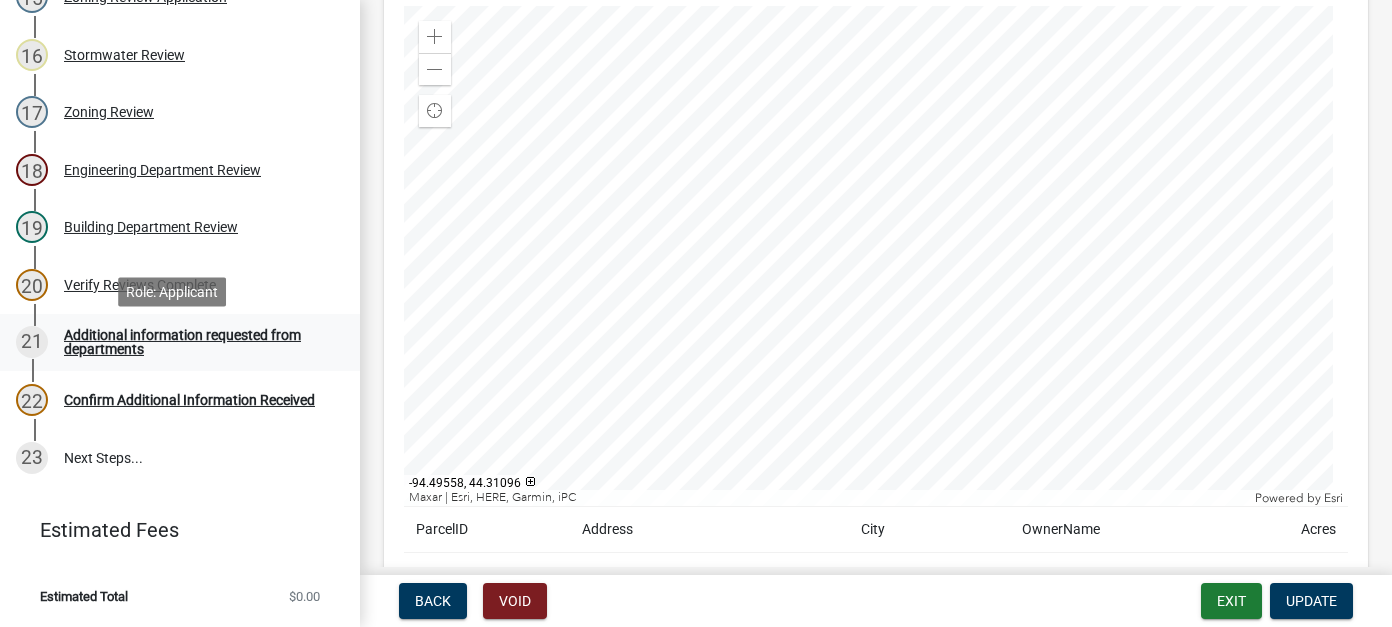 click on "Additional information requested from departments" at bounding box center [196, 342] 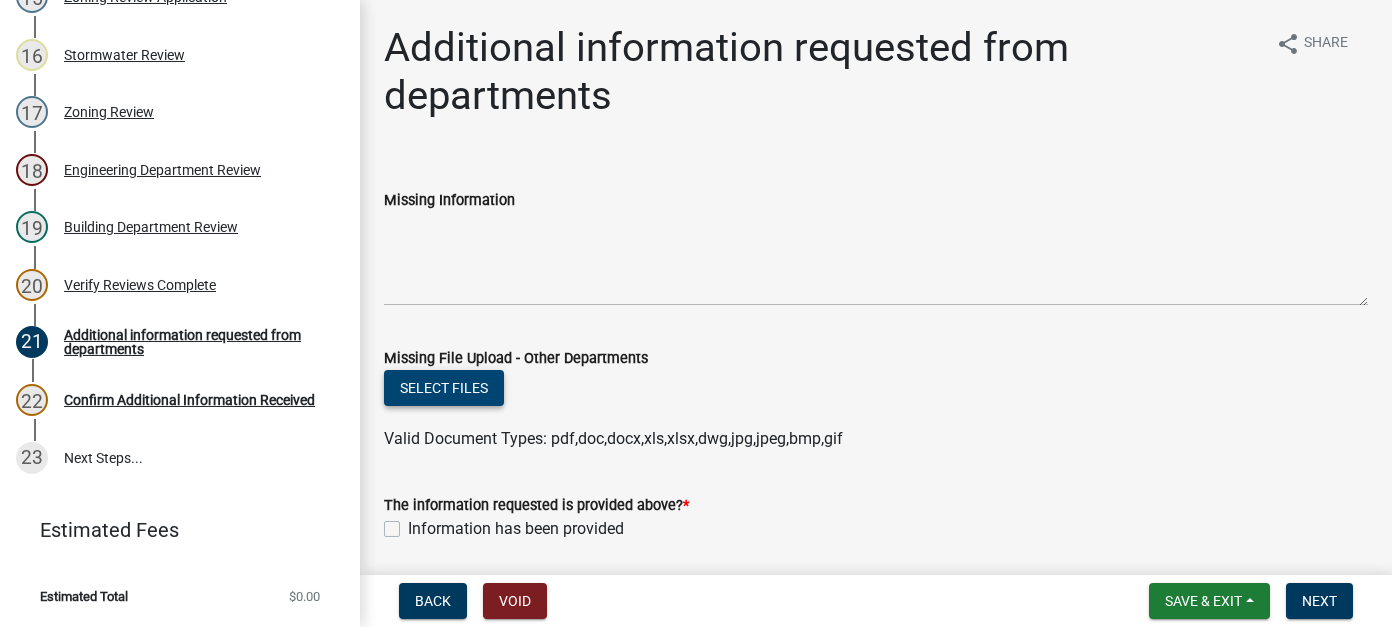 scroll, scrollTop: 69, scrollLeft: 0, axis: vertical 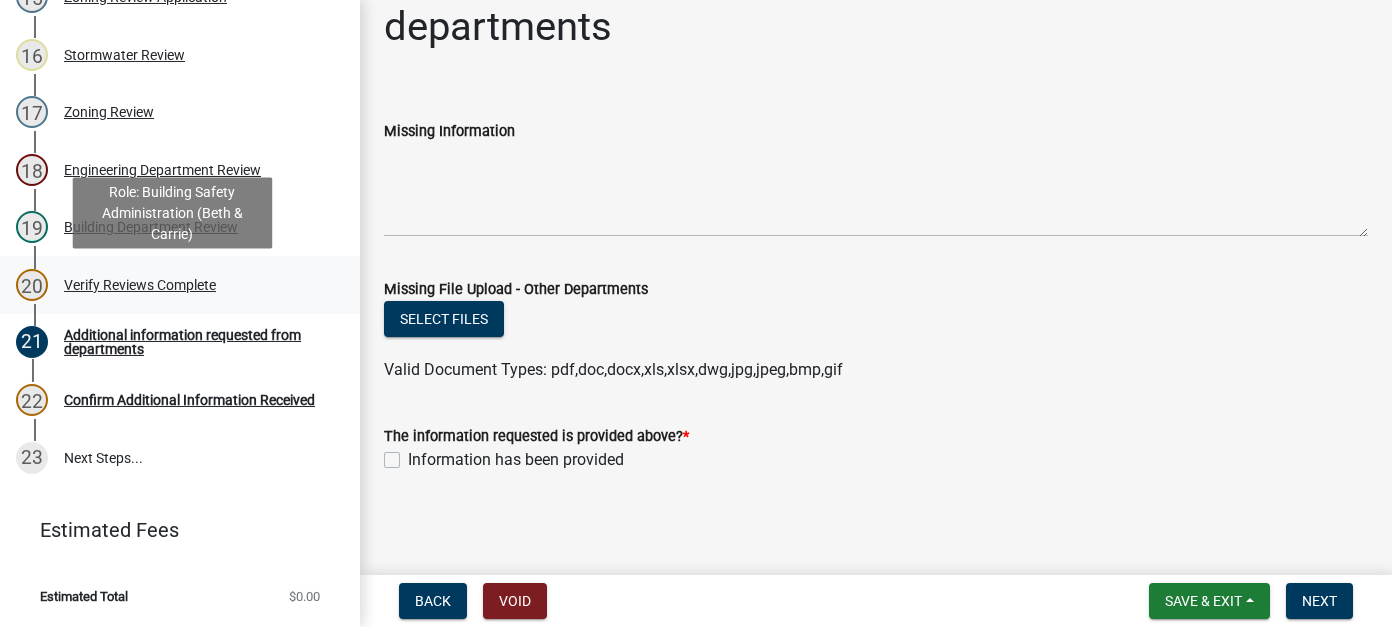 click on "Verify Reviews Complete" at bounding box center (140, 285) 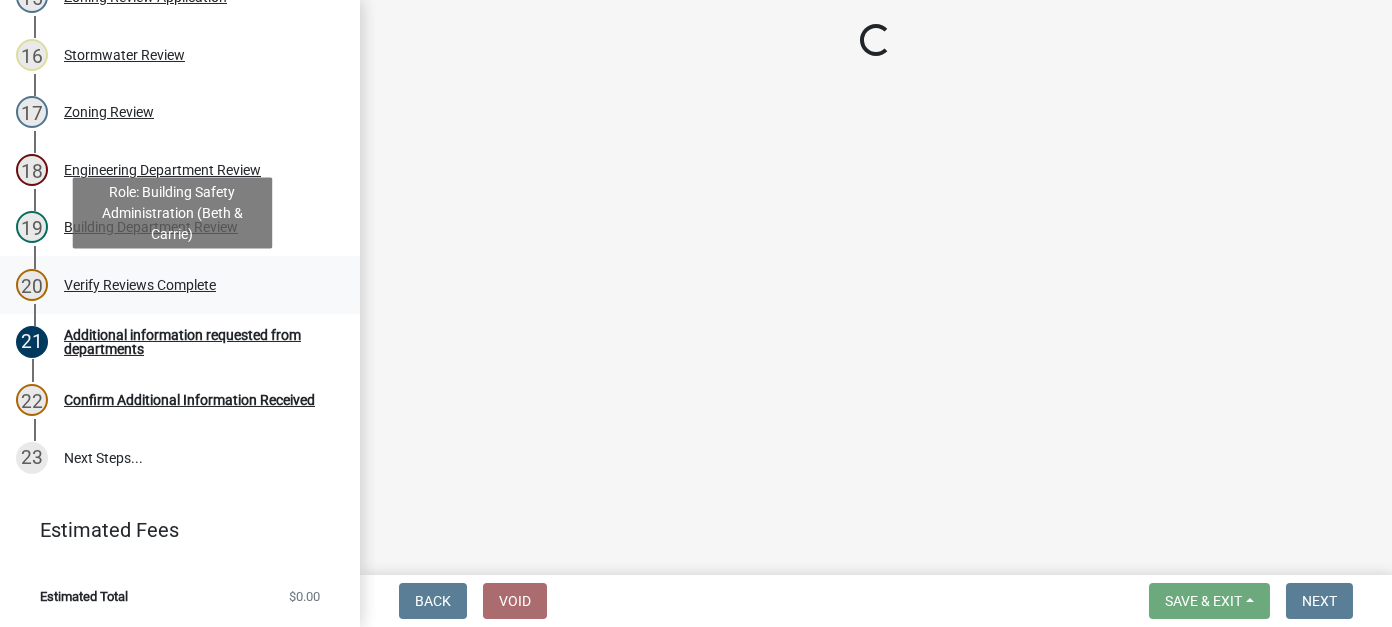 scroll, scrollTop: 0, scrollLeft: 0, axis: both 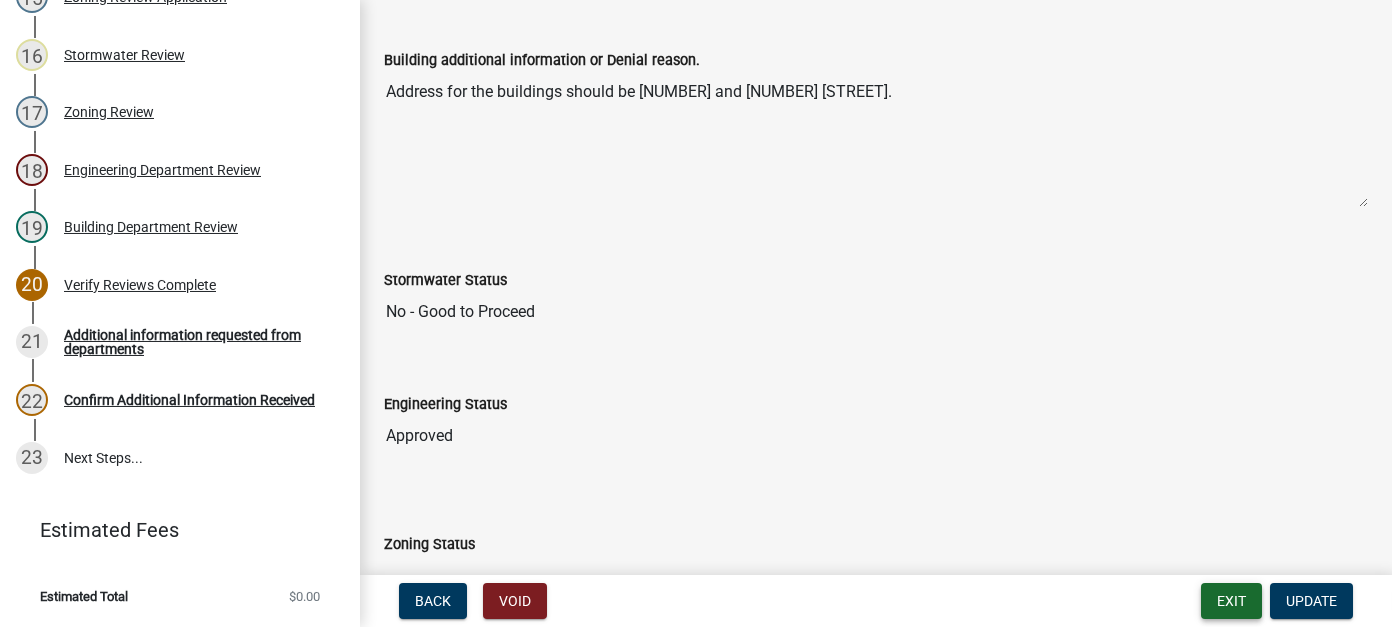 click on "Exit" at bounding box center [1231, 601] 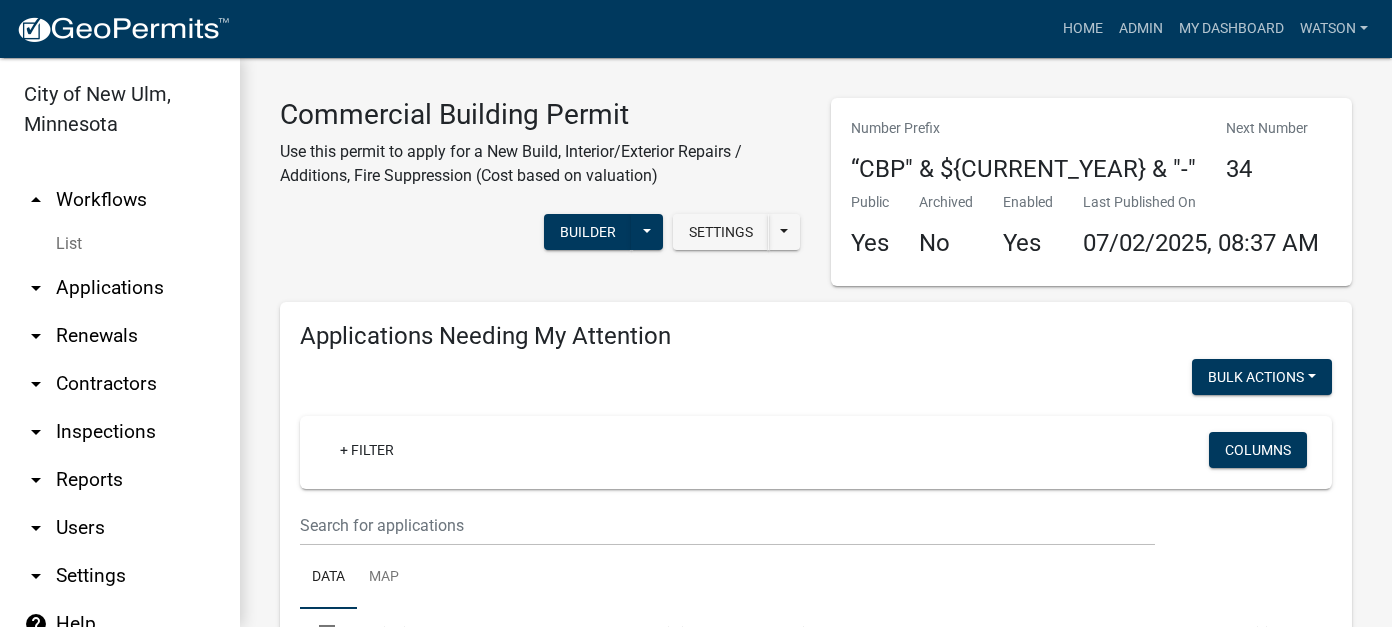 click on "arrow_drop_down   Applications" at bounding box center [120, 288] 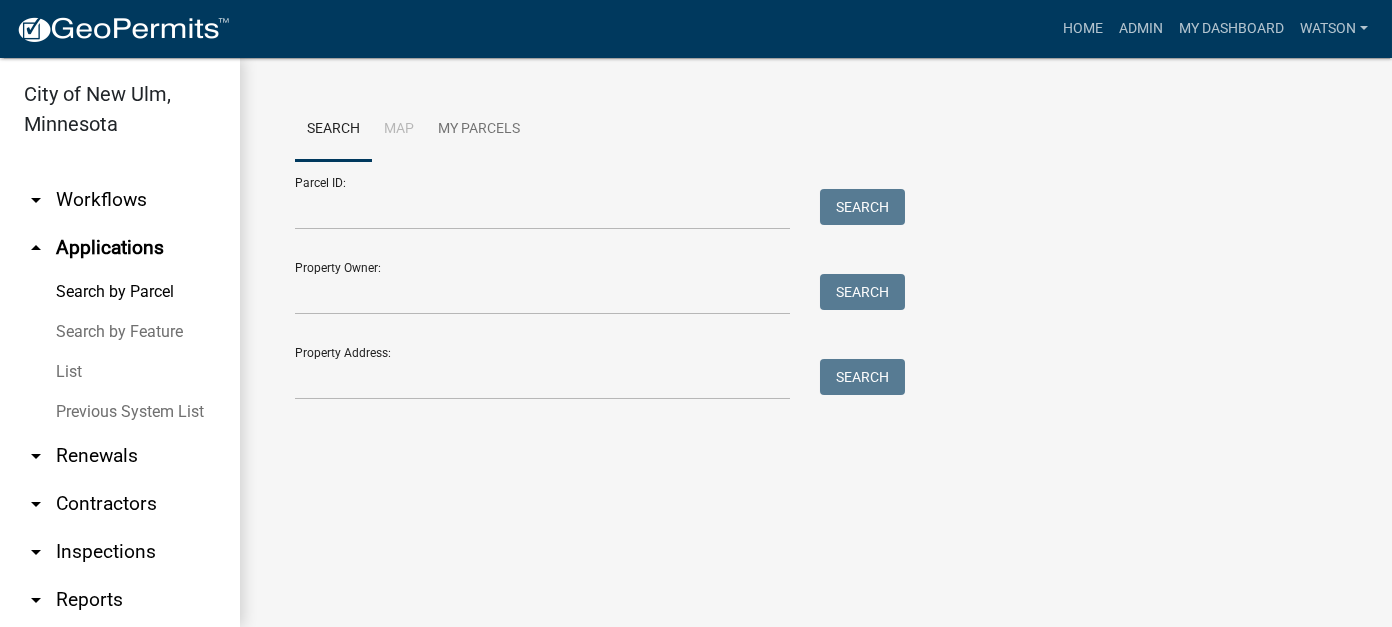 click on "List" at bounding box center [120, 372] 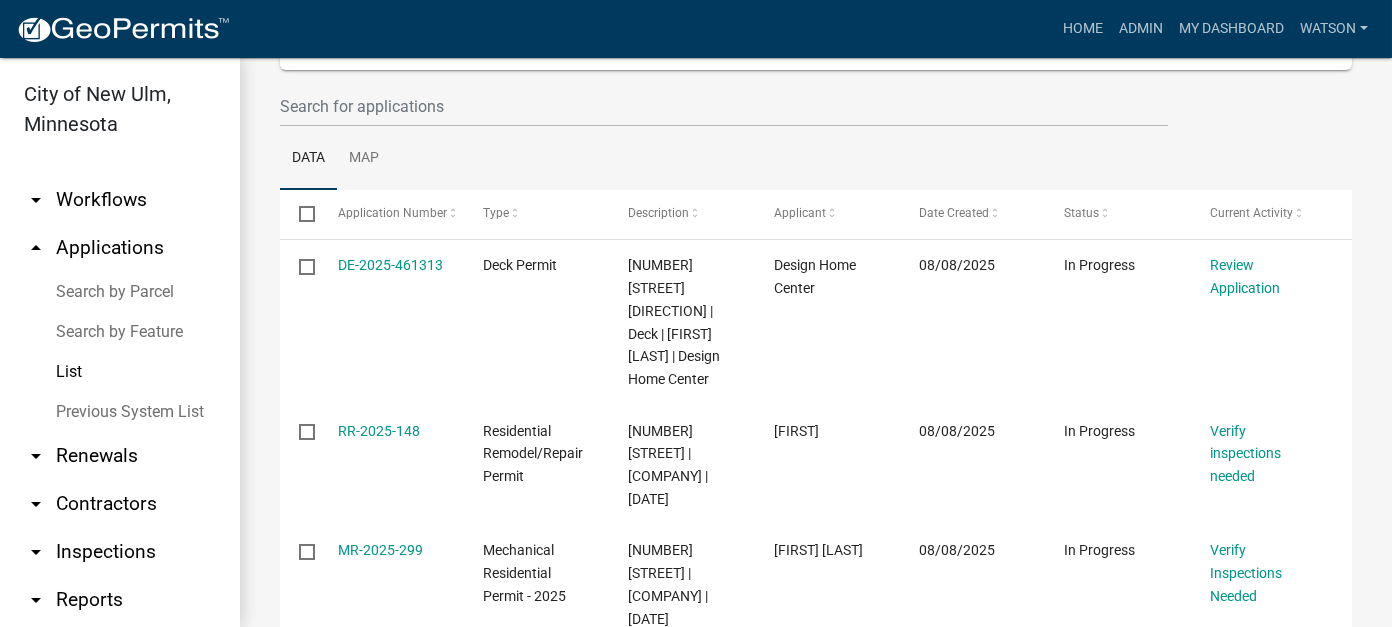 scroll, scrollTop: 0, scrollLeft: 0, axis: both 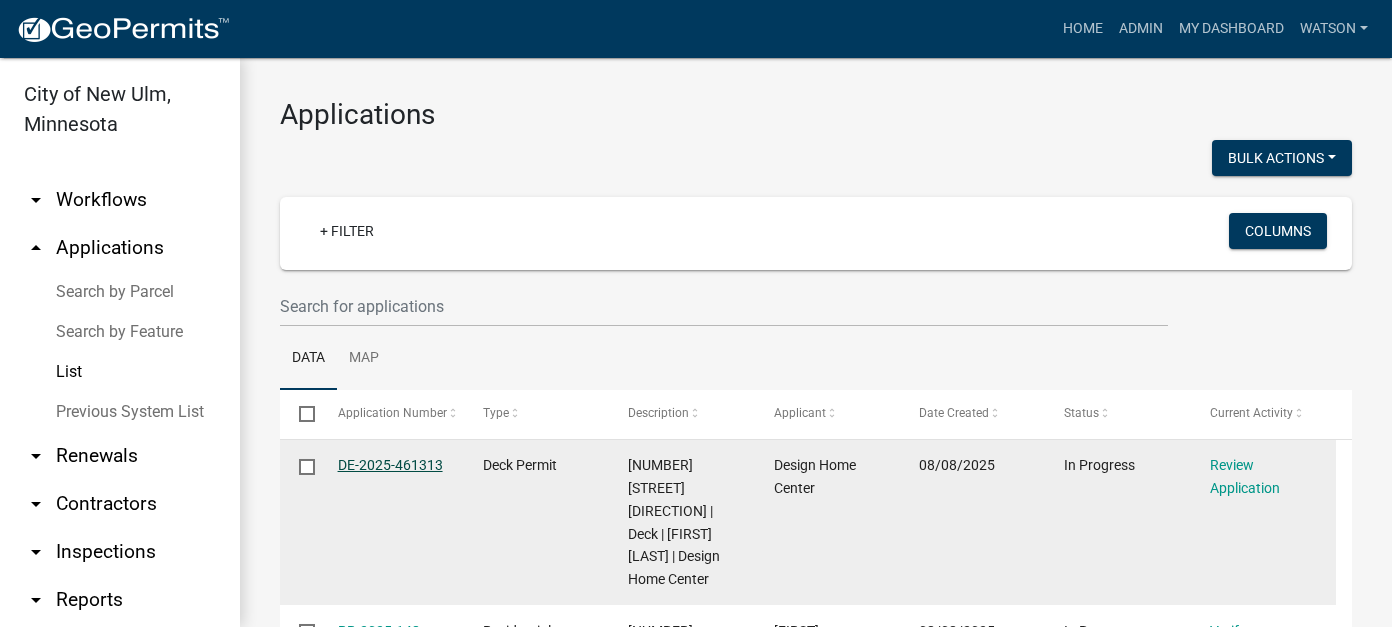 click on "DE-2025-461313" 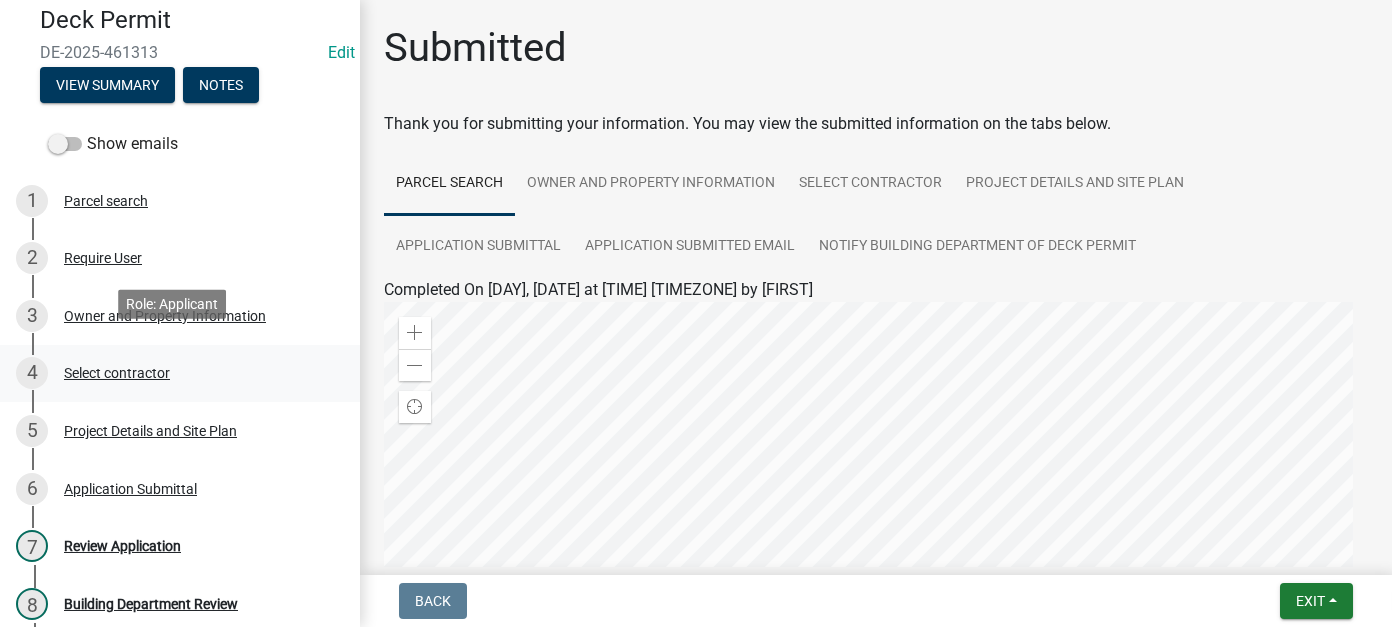 scroll, scrollTop: 100, scrollLeft: 0, axis: vertical 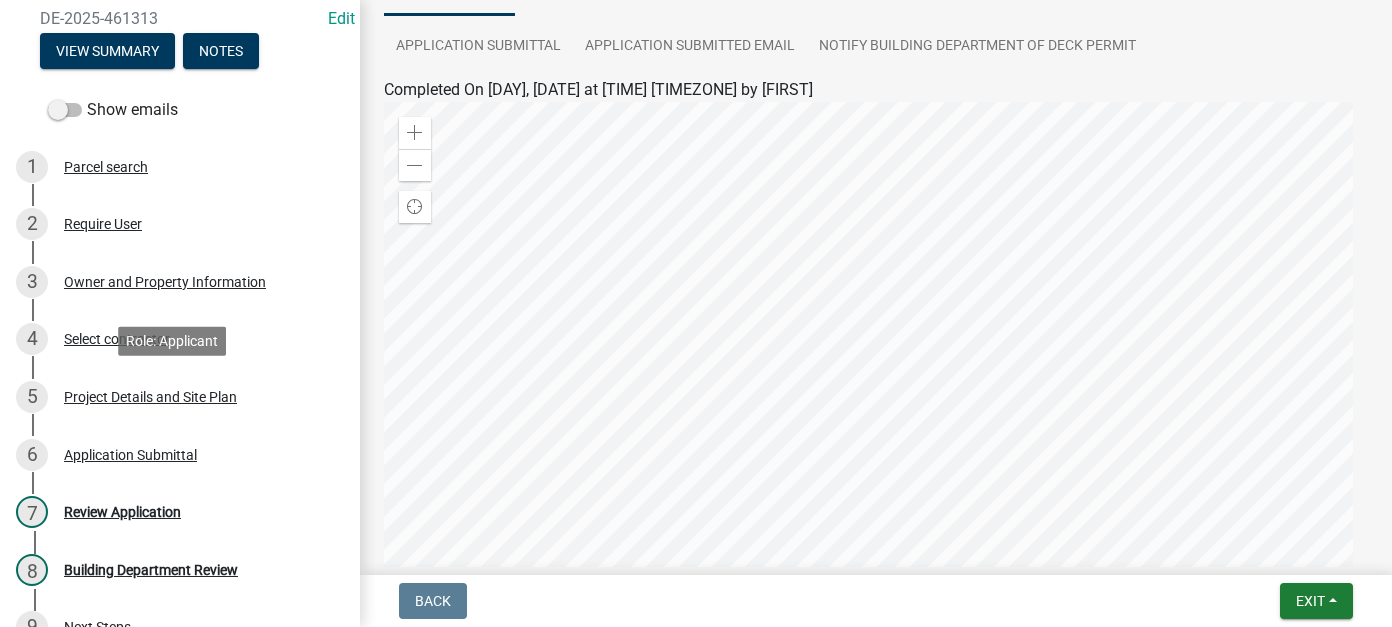 click on "Project Details and Site Plan" at bounding box center (150, 397) 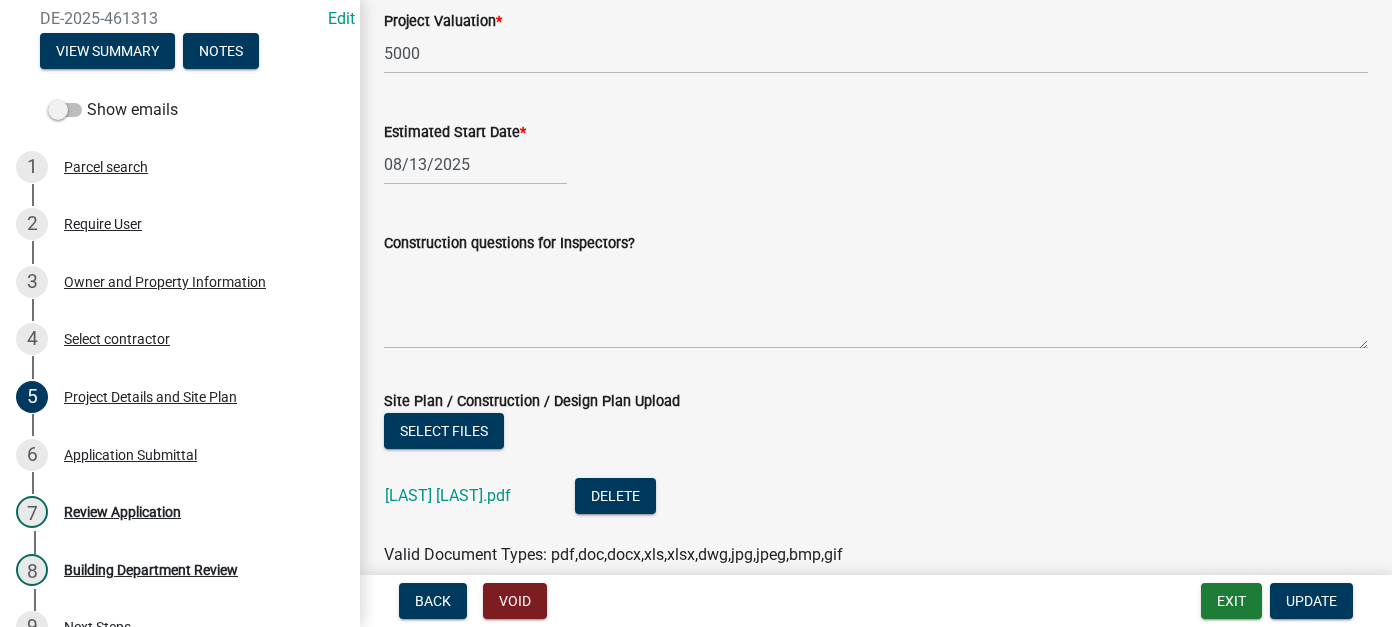 scroll, scrollTop: 1200, scrollLeft: 0, axis: vertical 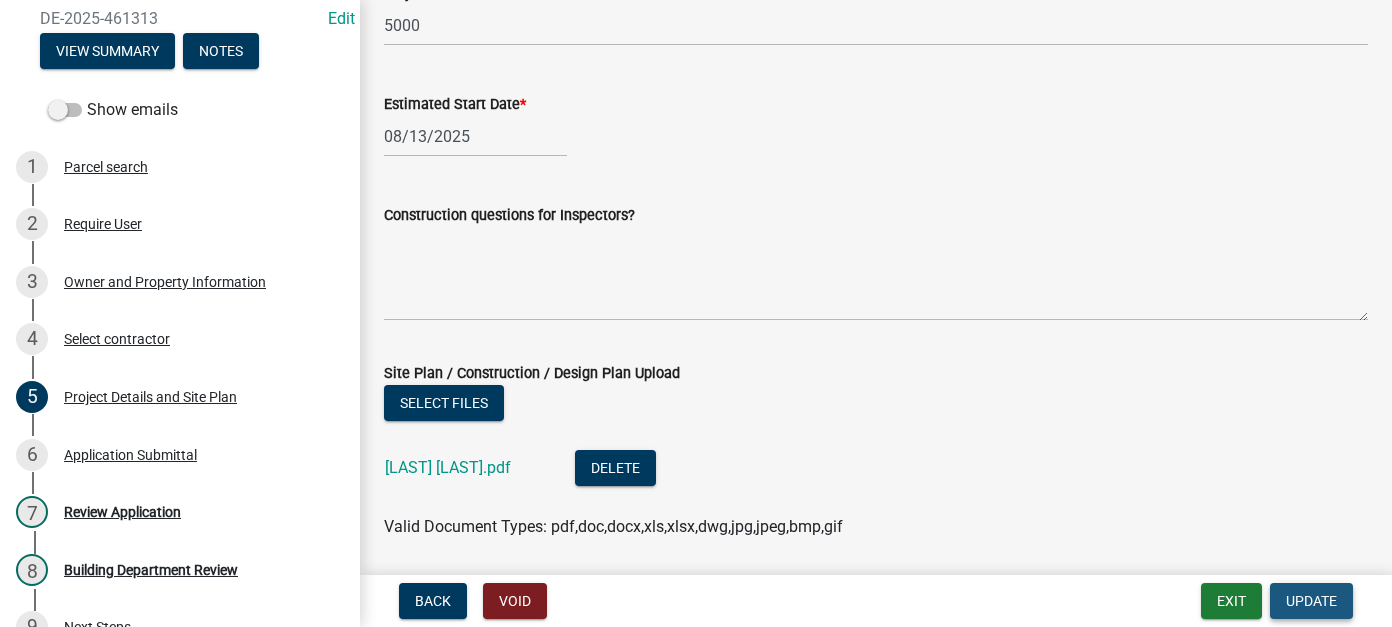 click on "Update" at bounding box center (1311, 601) 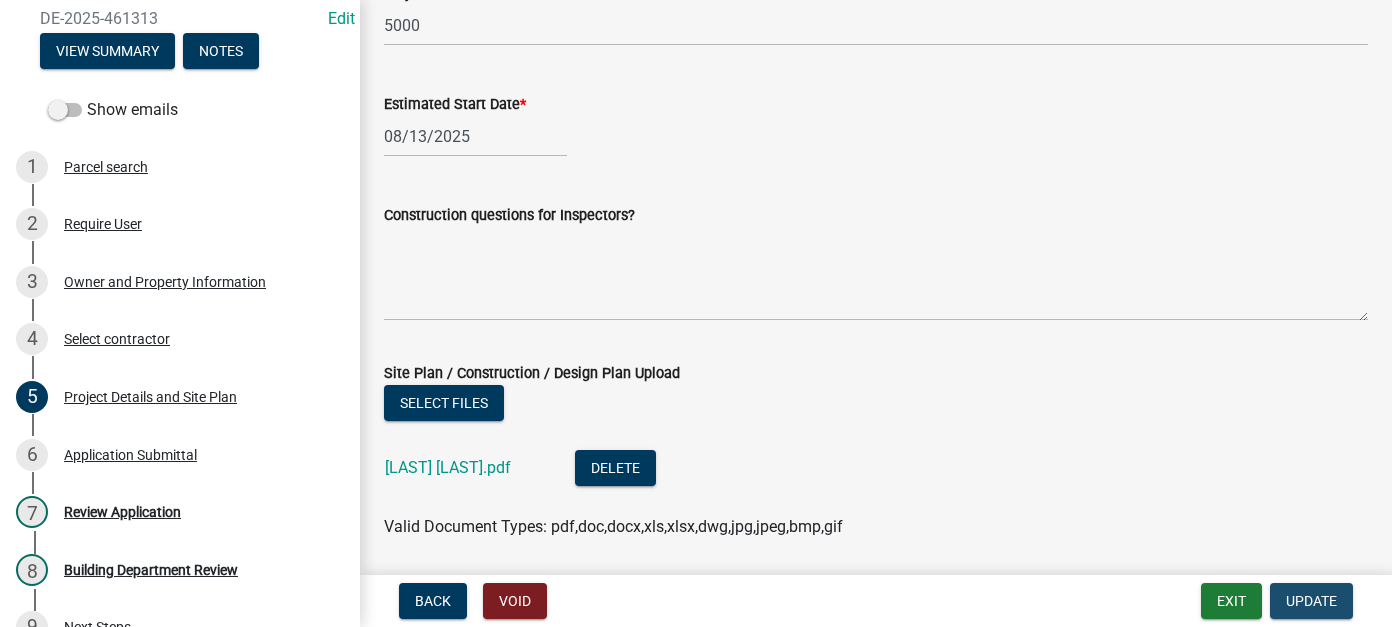 scroll, scrollTop: 0, scrollLeft: 0, axis: both 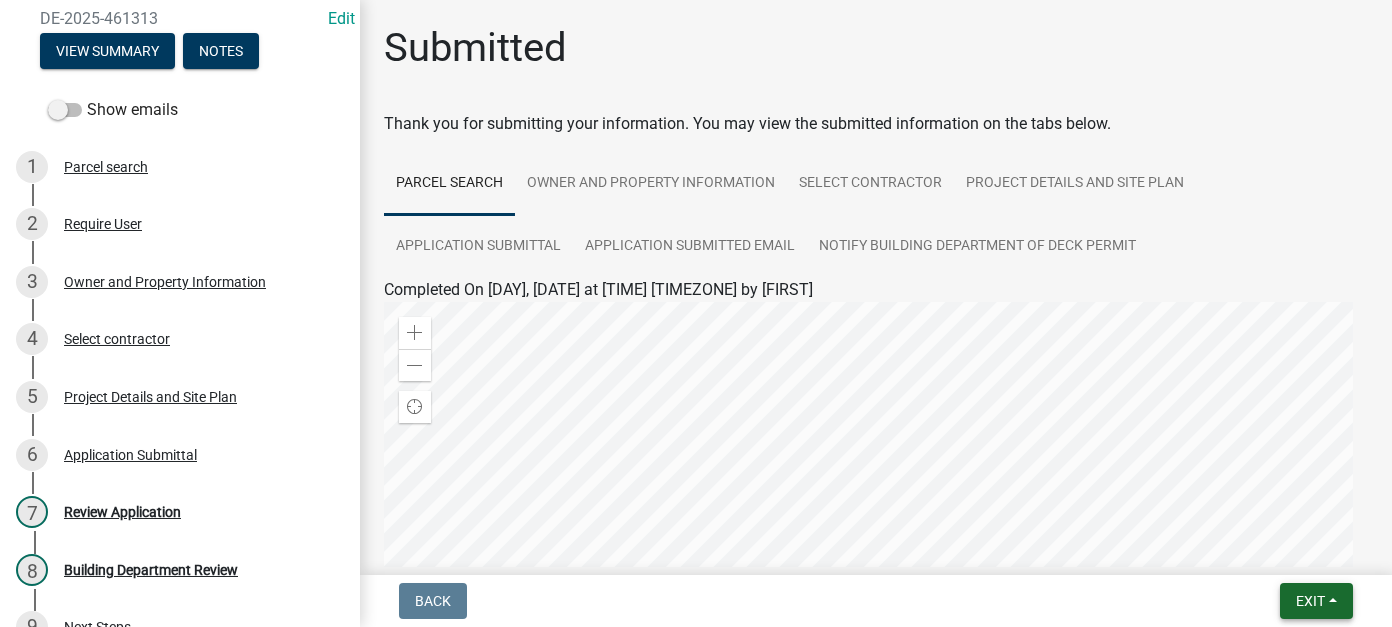 click on "Exit" at bounding box center (1316, 601) 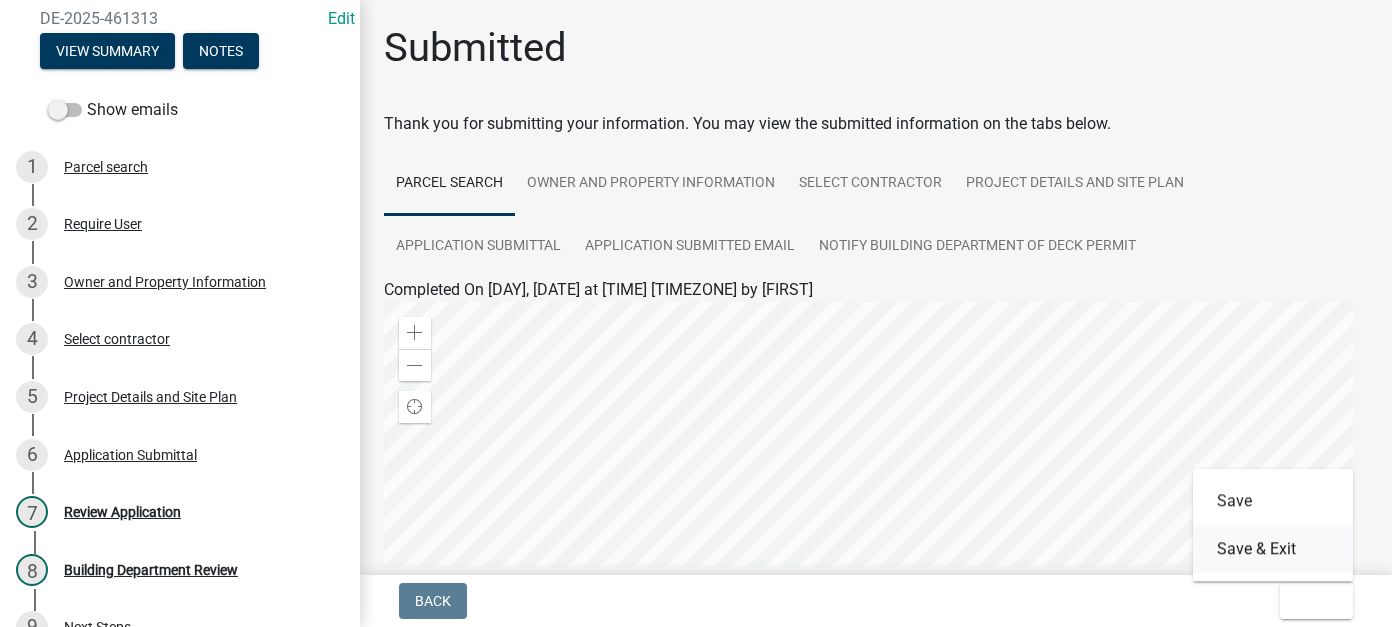 click on "Save & Exit" at bounding box center (1273, 549) 